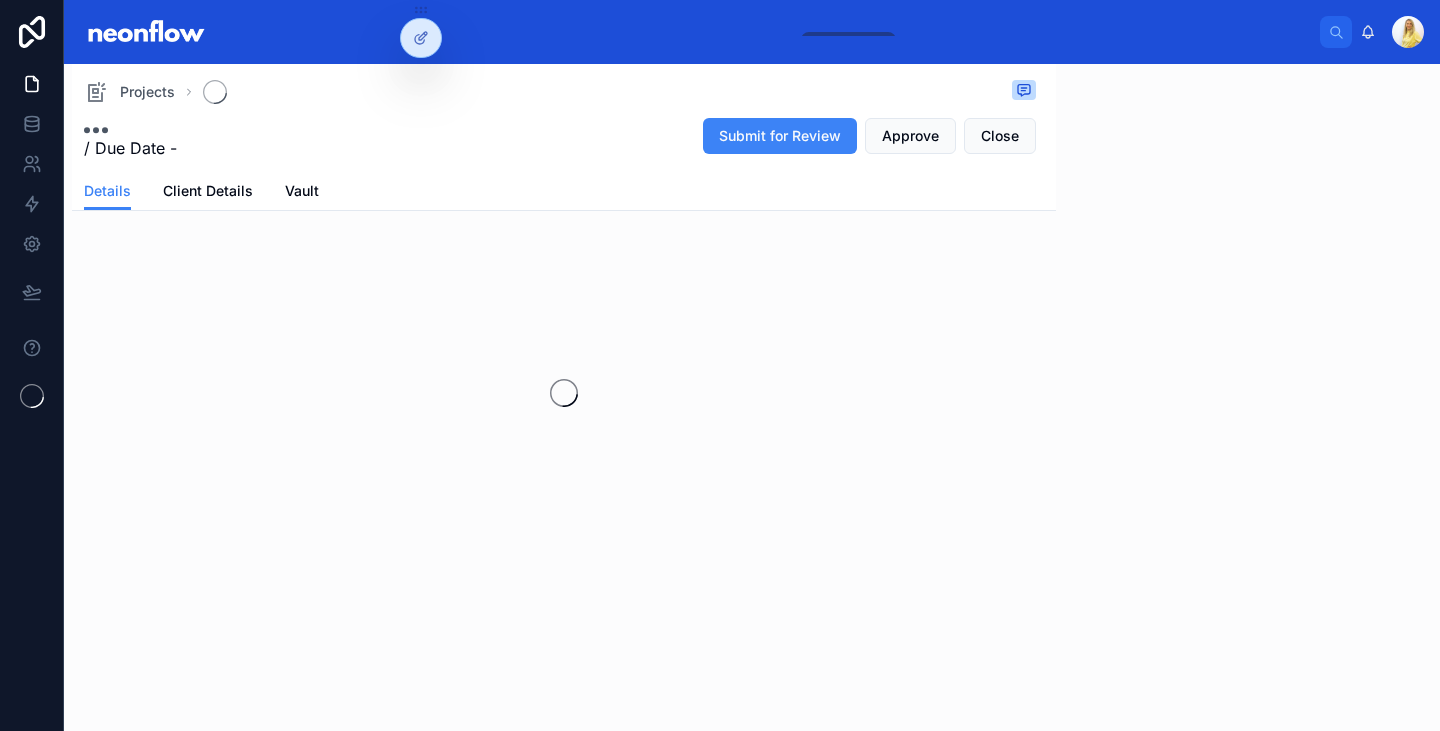 scroll, scrollTop: 0, scrollLeft: 0, axis: both 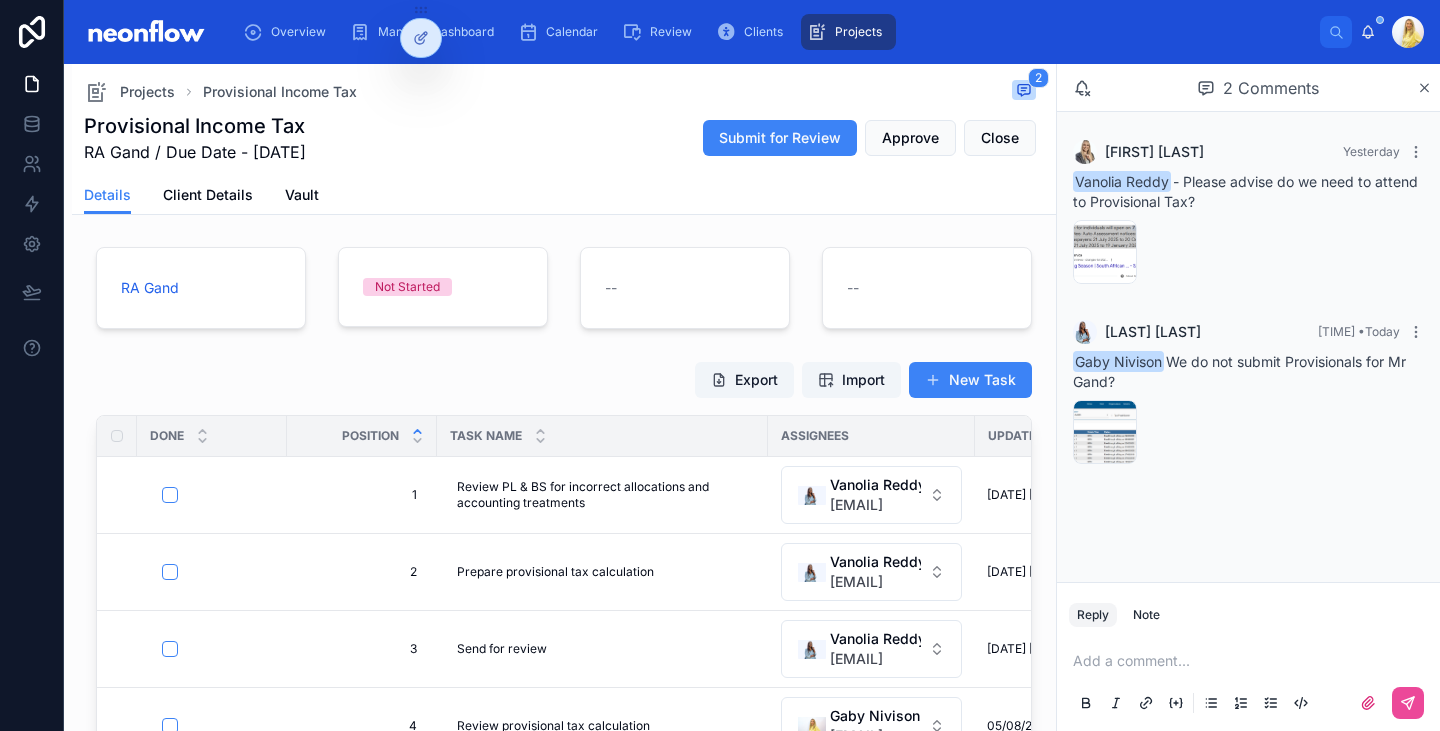 click at bounding box center (1252, 661) 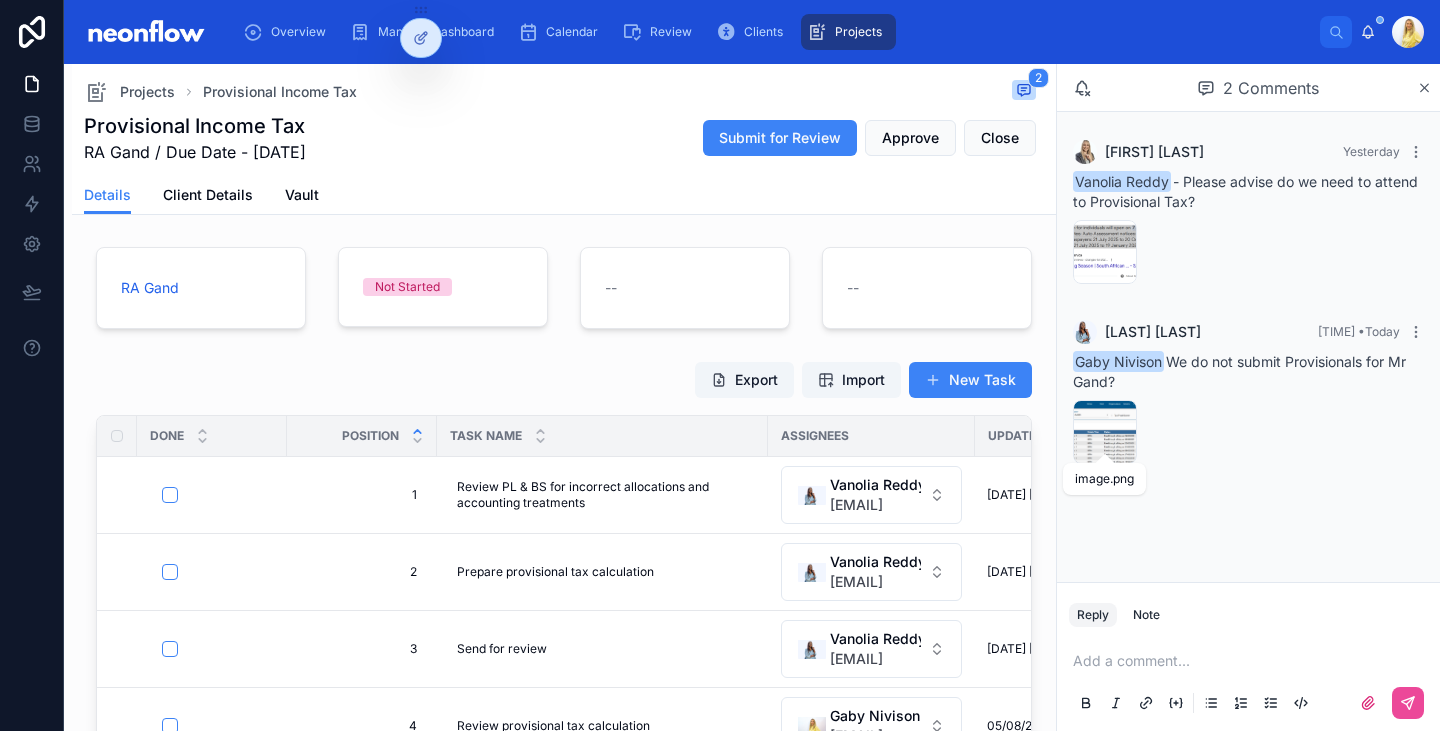 click at bounding box center (1105, 465) 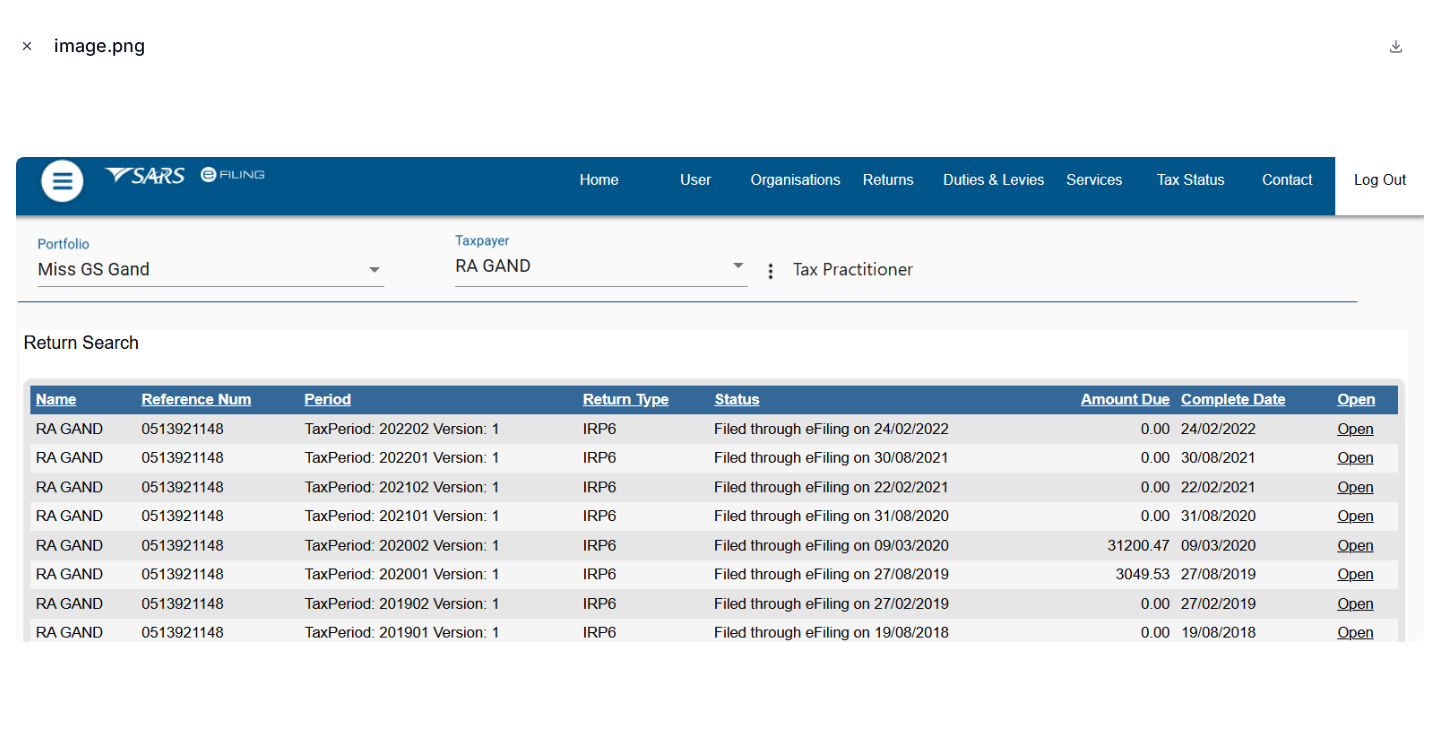 click 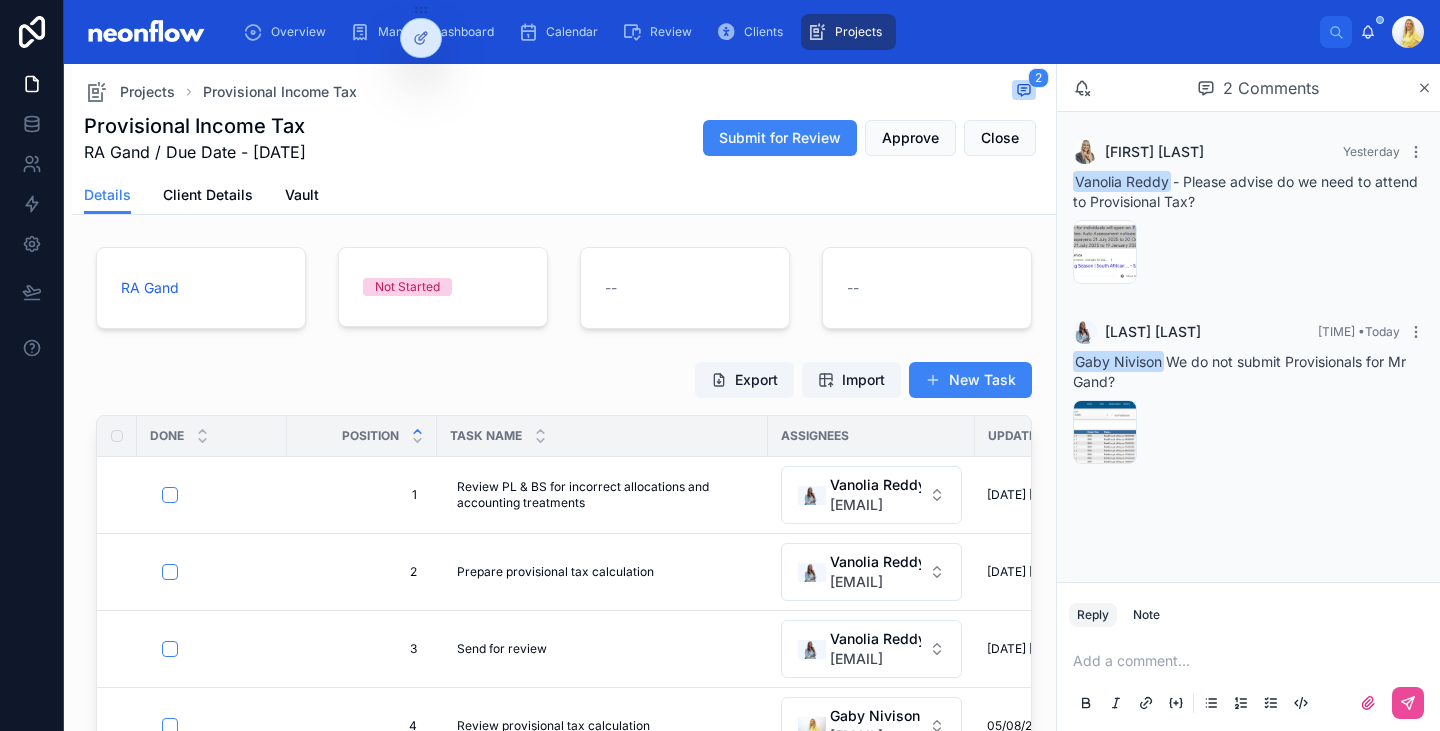 click at bounding box center [1252, 661] 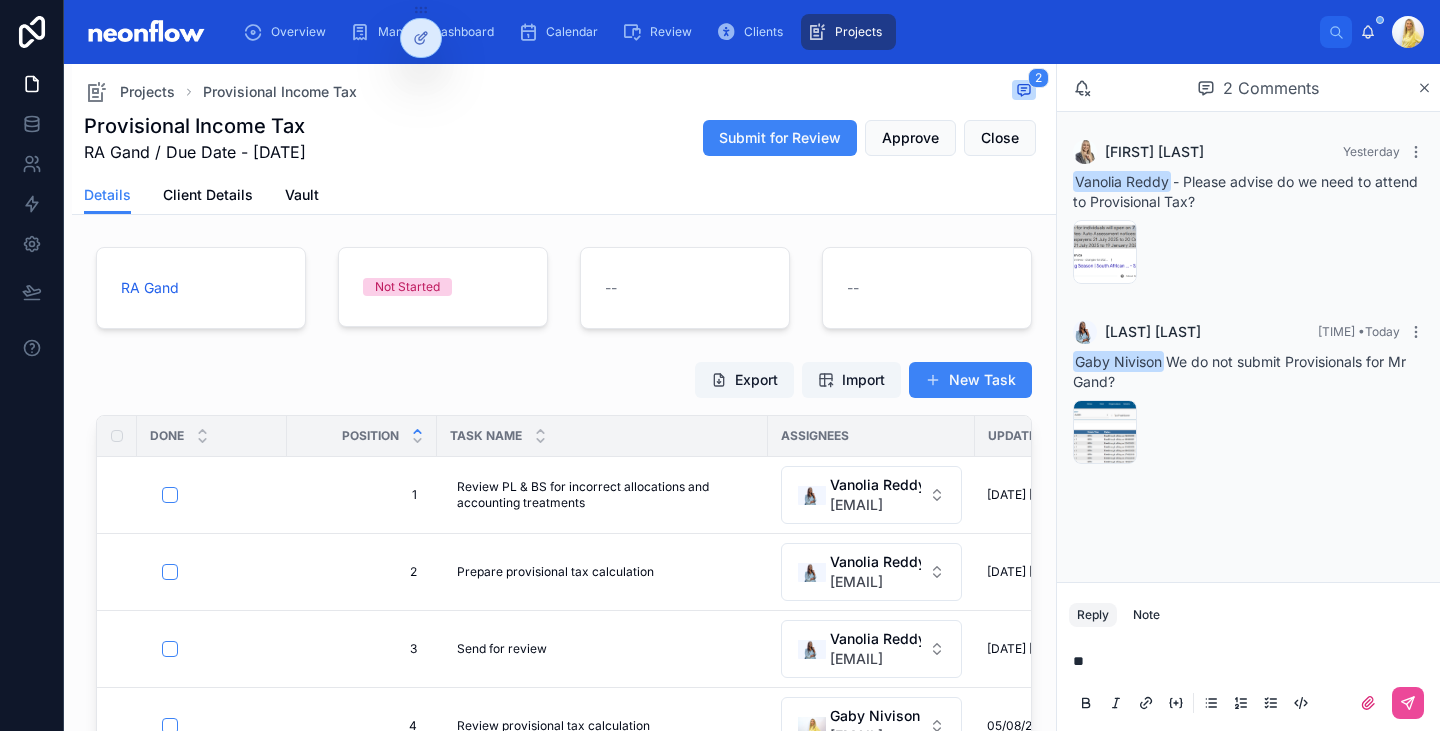 type 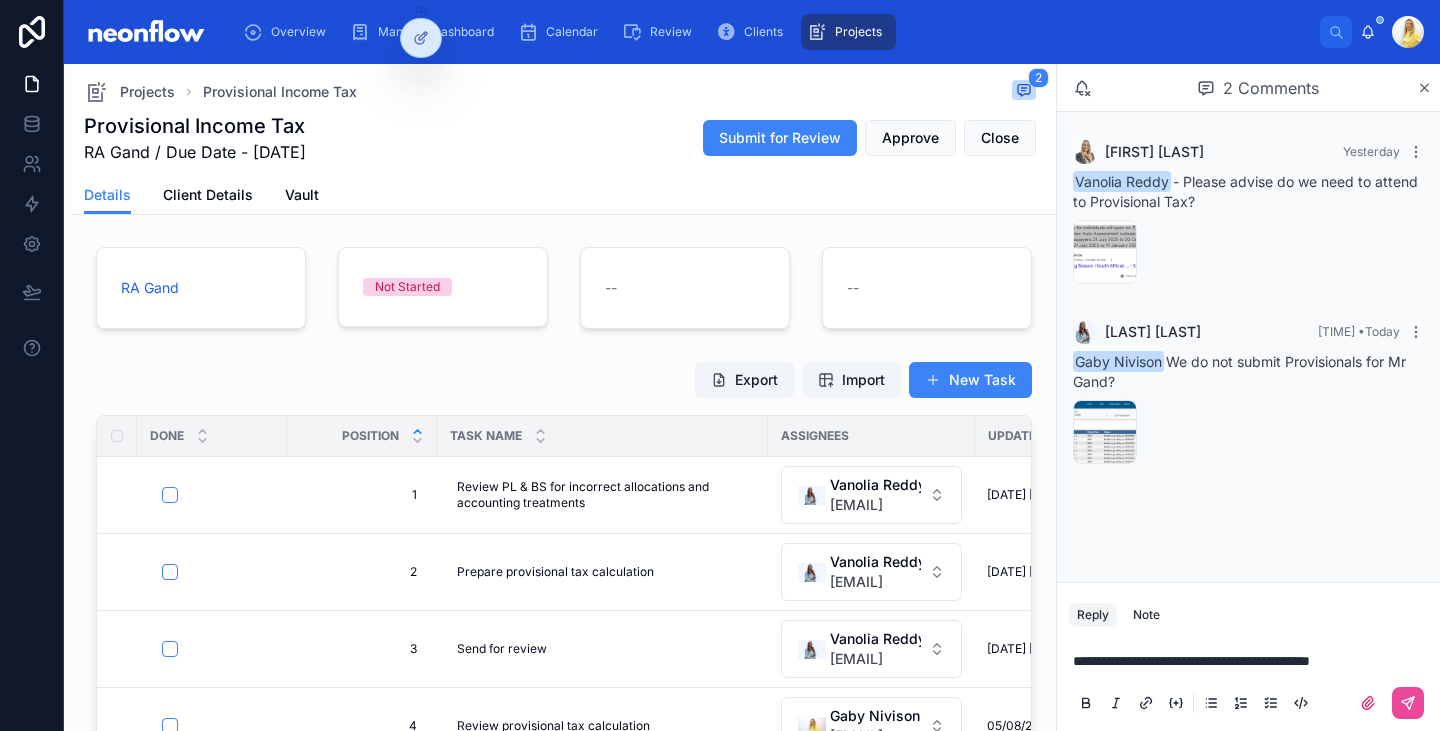 click on "**********" at bounding box center (1191, 661) 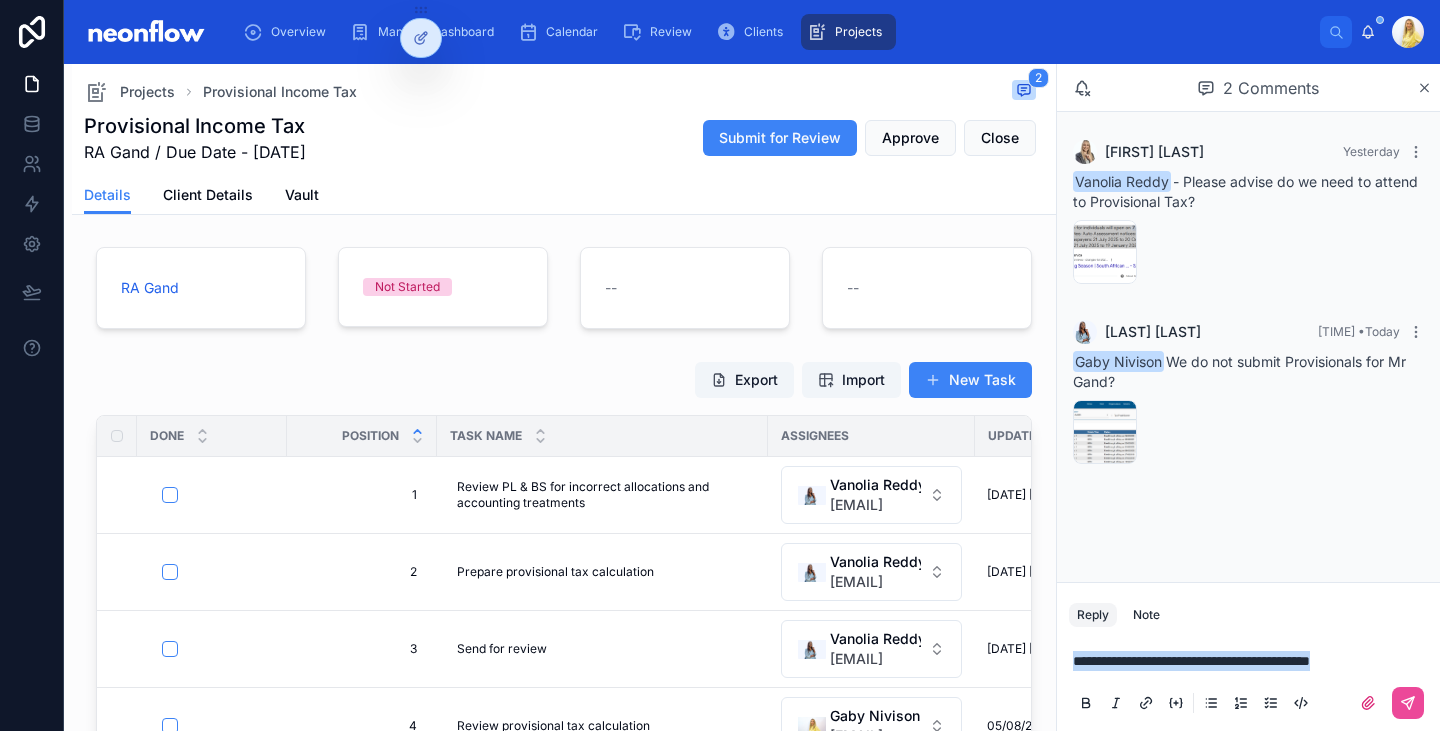 drag, startPoint x: 1405, startPoint y: 664, endPoint x: 1027, endPoint y: 644, distance: 378.52872 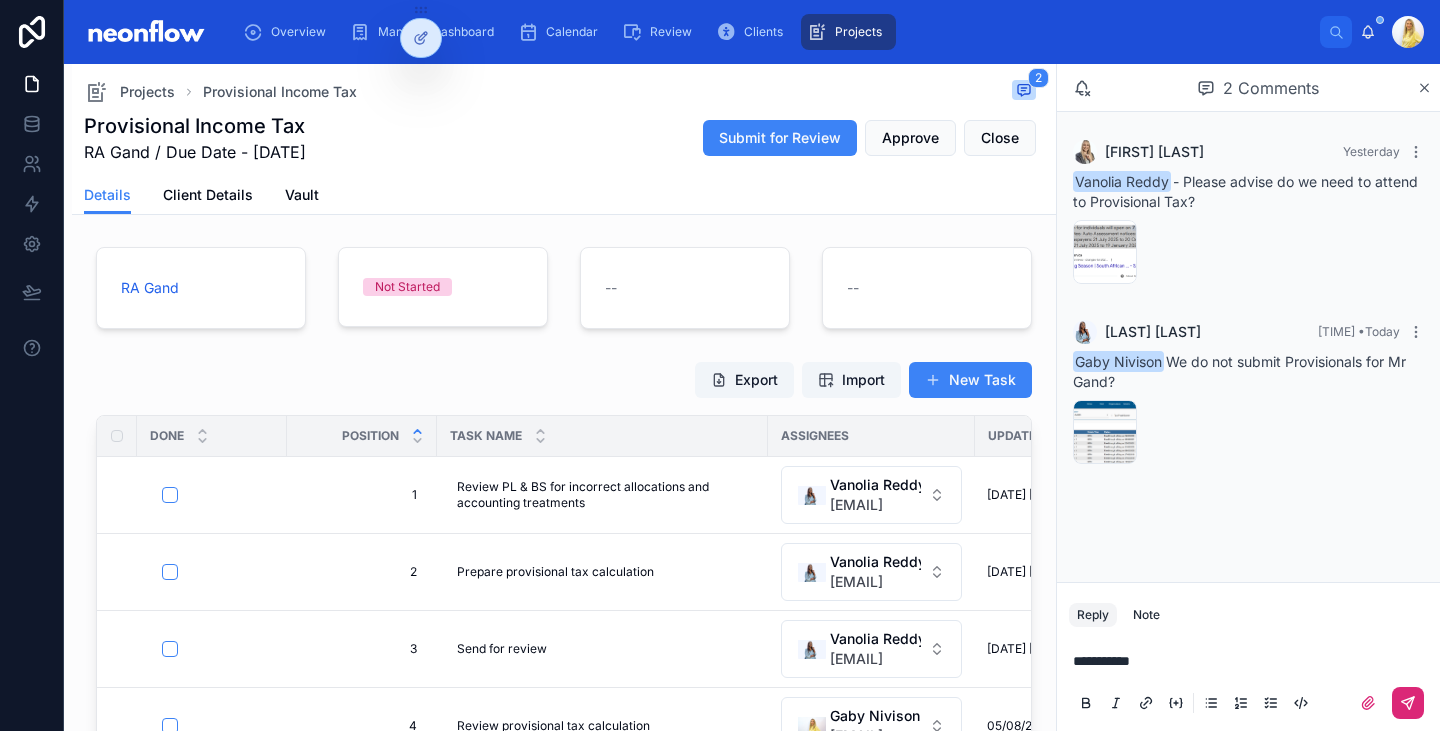 click 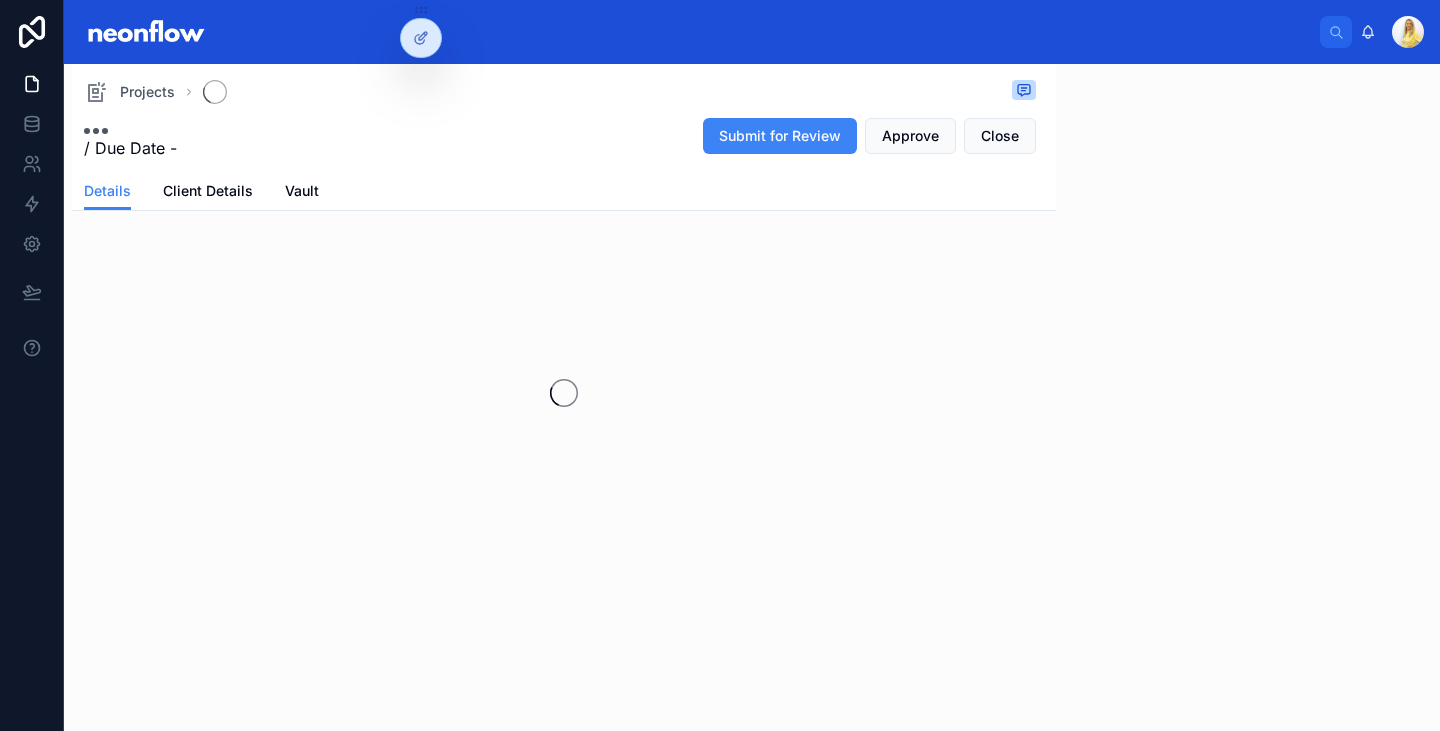 scroll, scrollTop: 0, scrollLeft: 0, axis: both 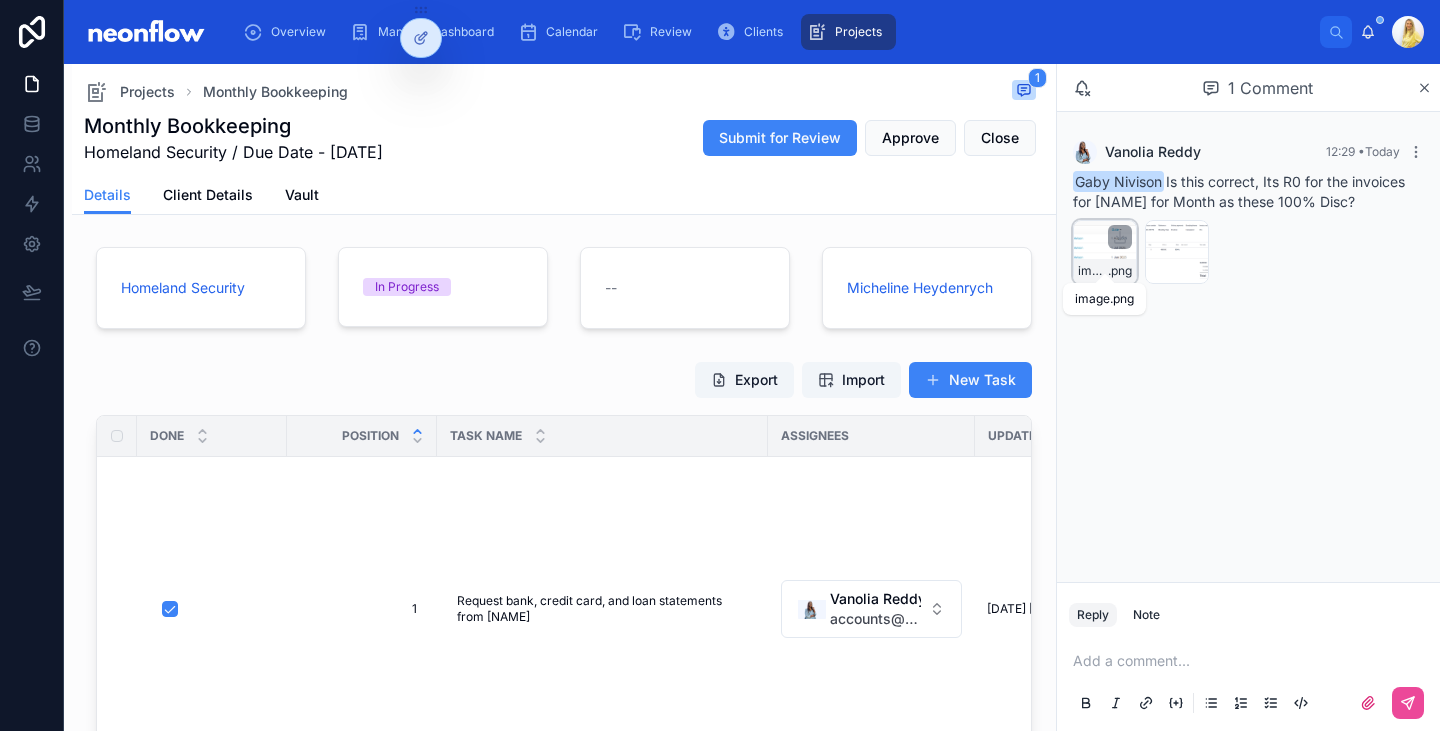 click on "image" at bounding box center [1093, 271] 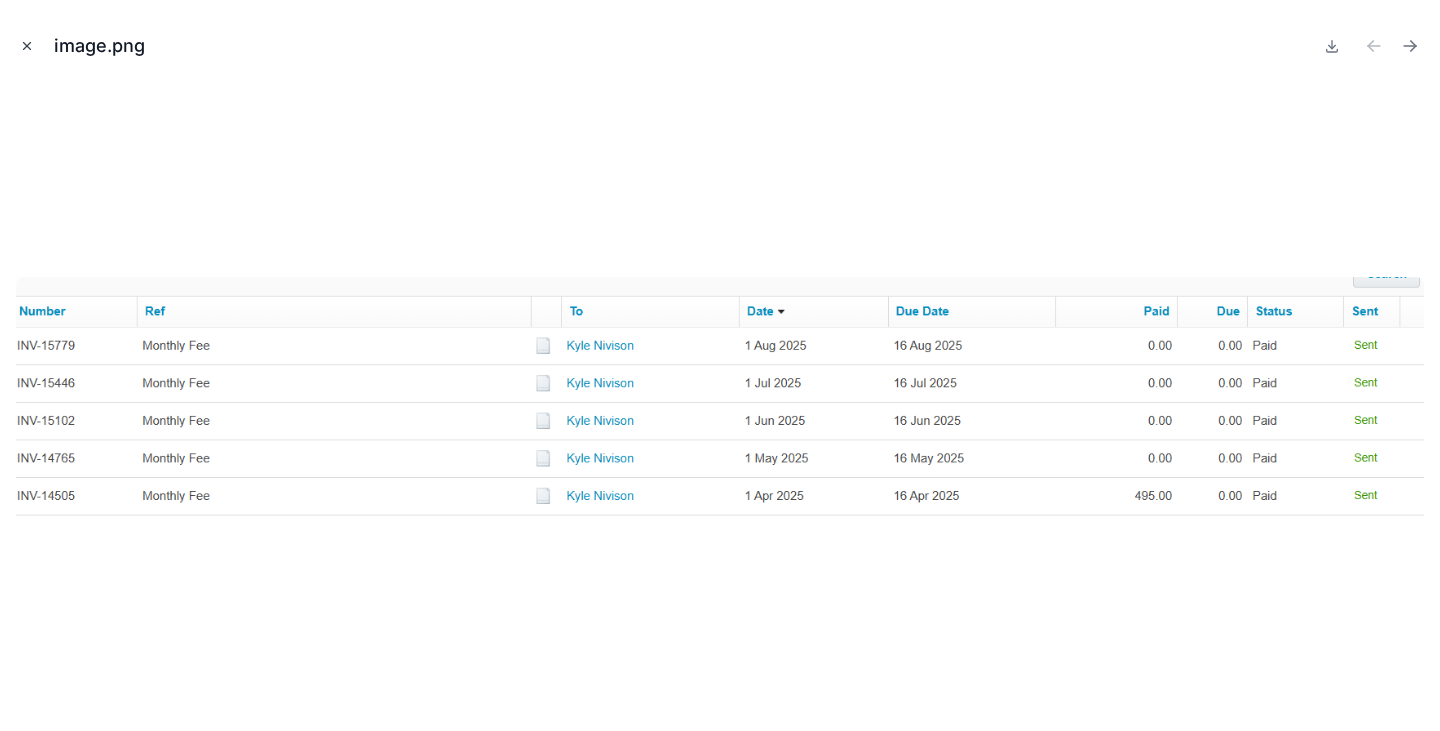 click 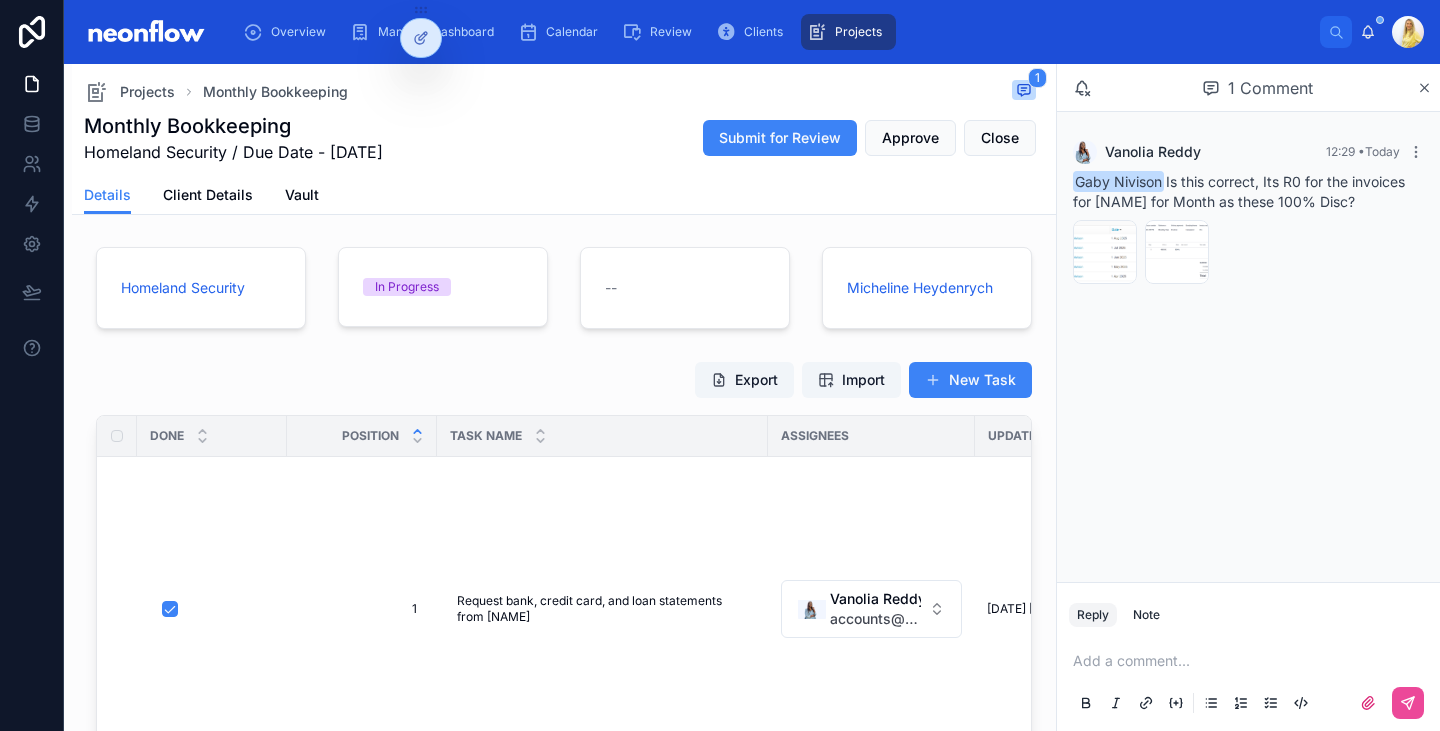 click at bounding box center [1252, 661] 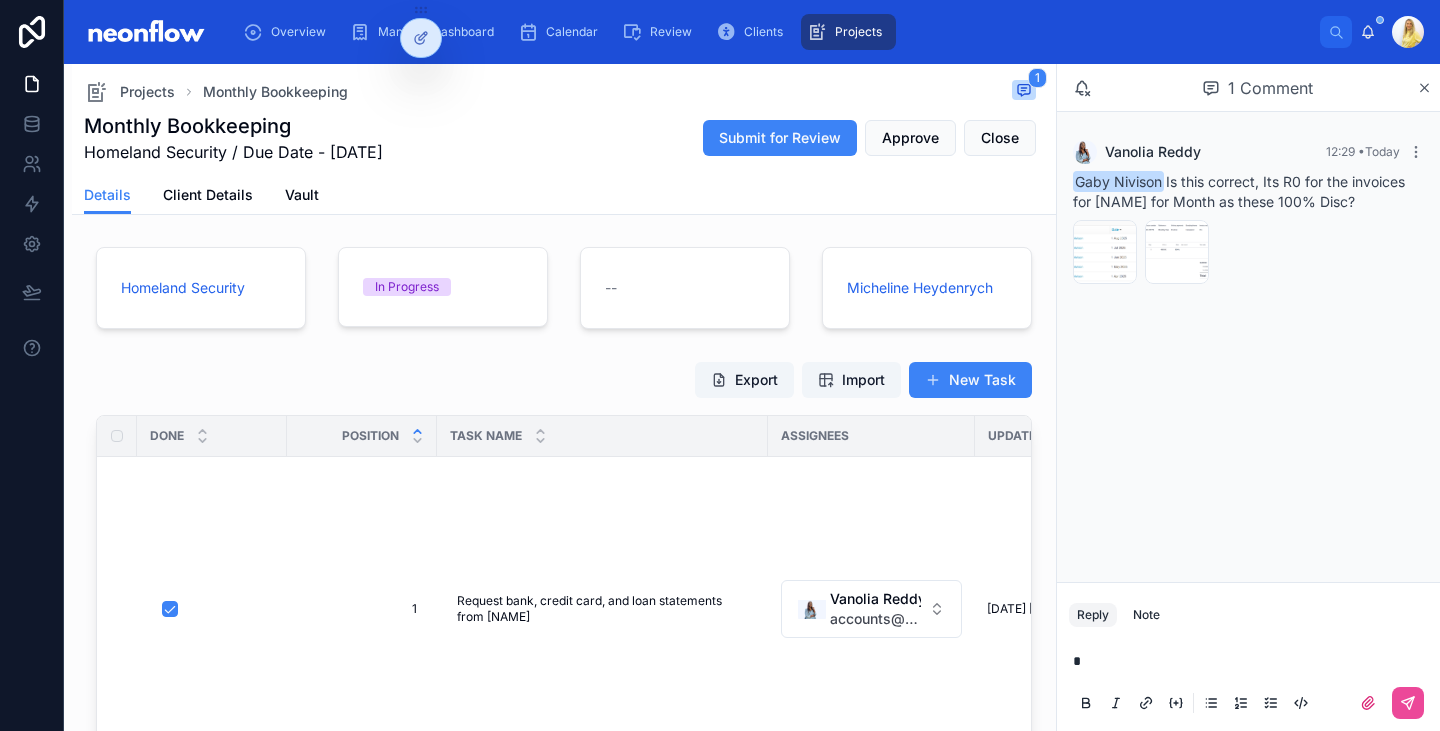 type 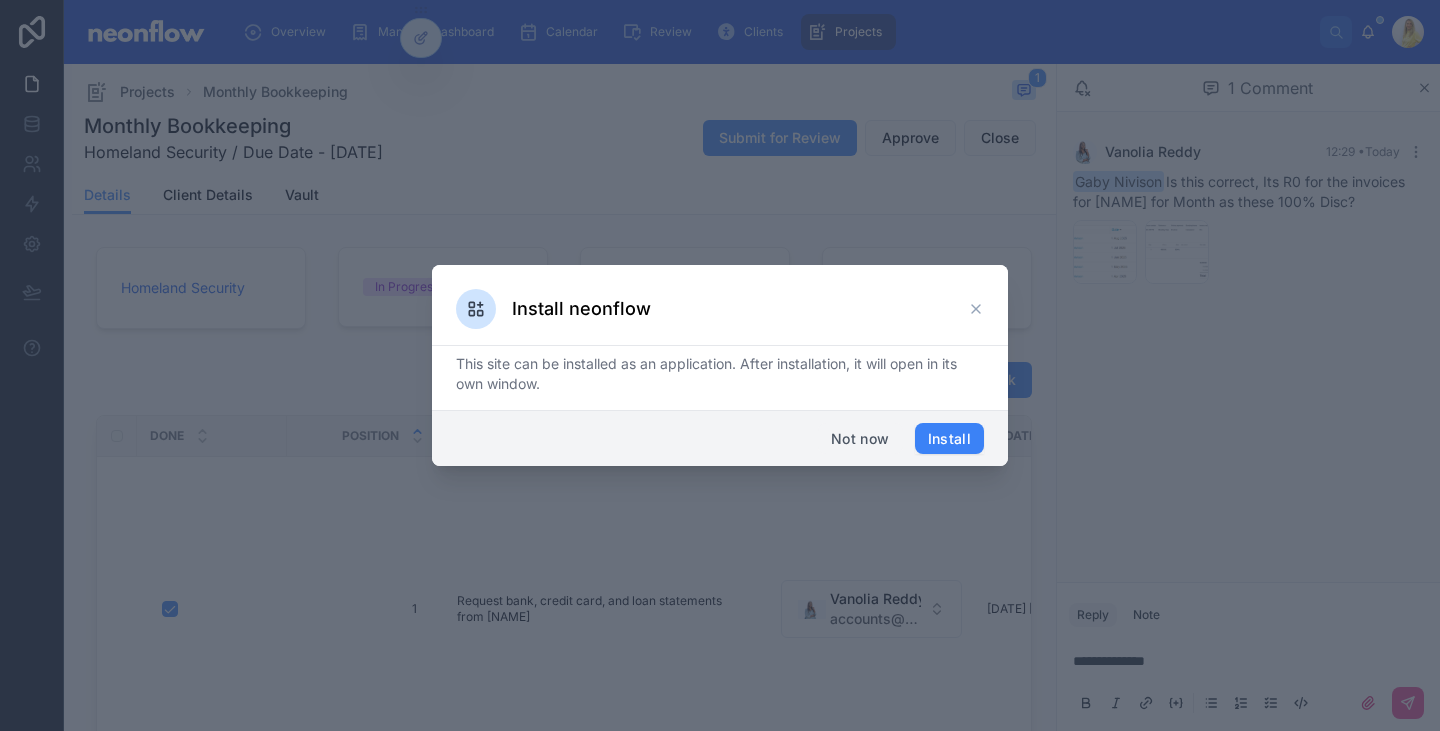 click on "Not now" at bounding box center (860, 439) 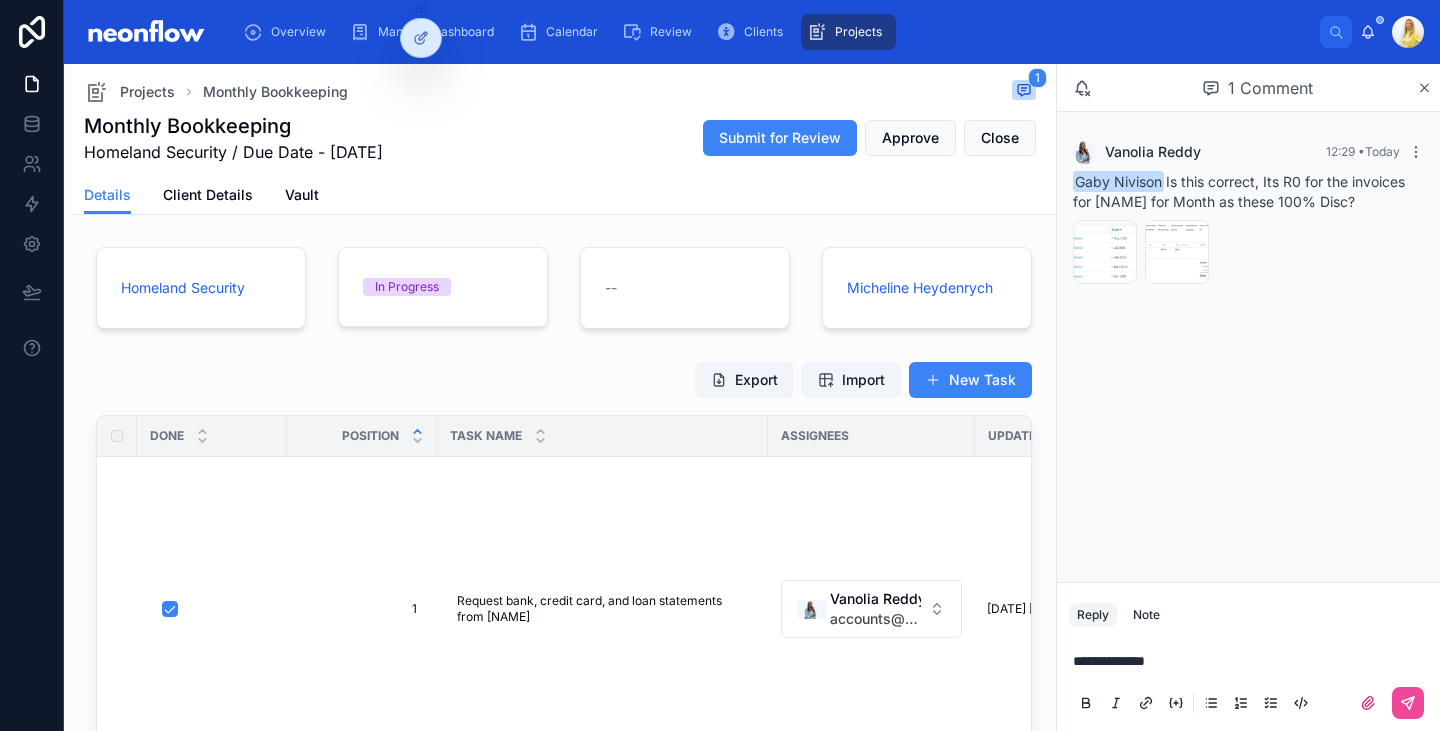 click on "**********" at bounding box center [1252, 661] 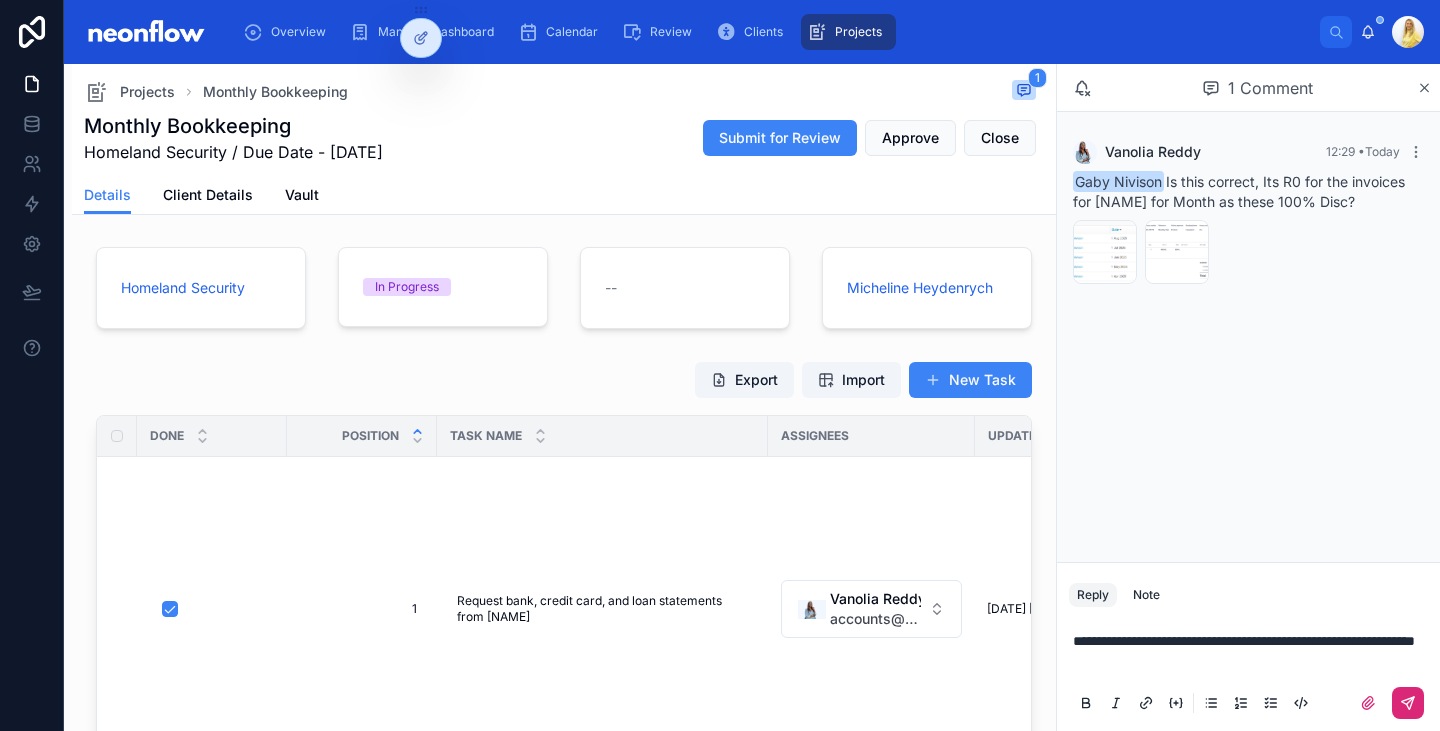 click at bounding box center [1408, 703] 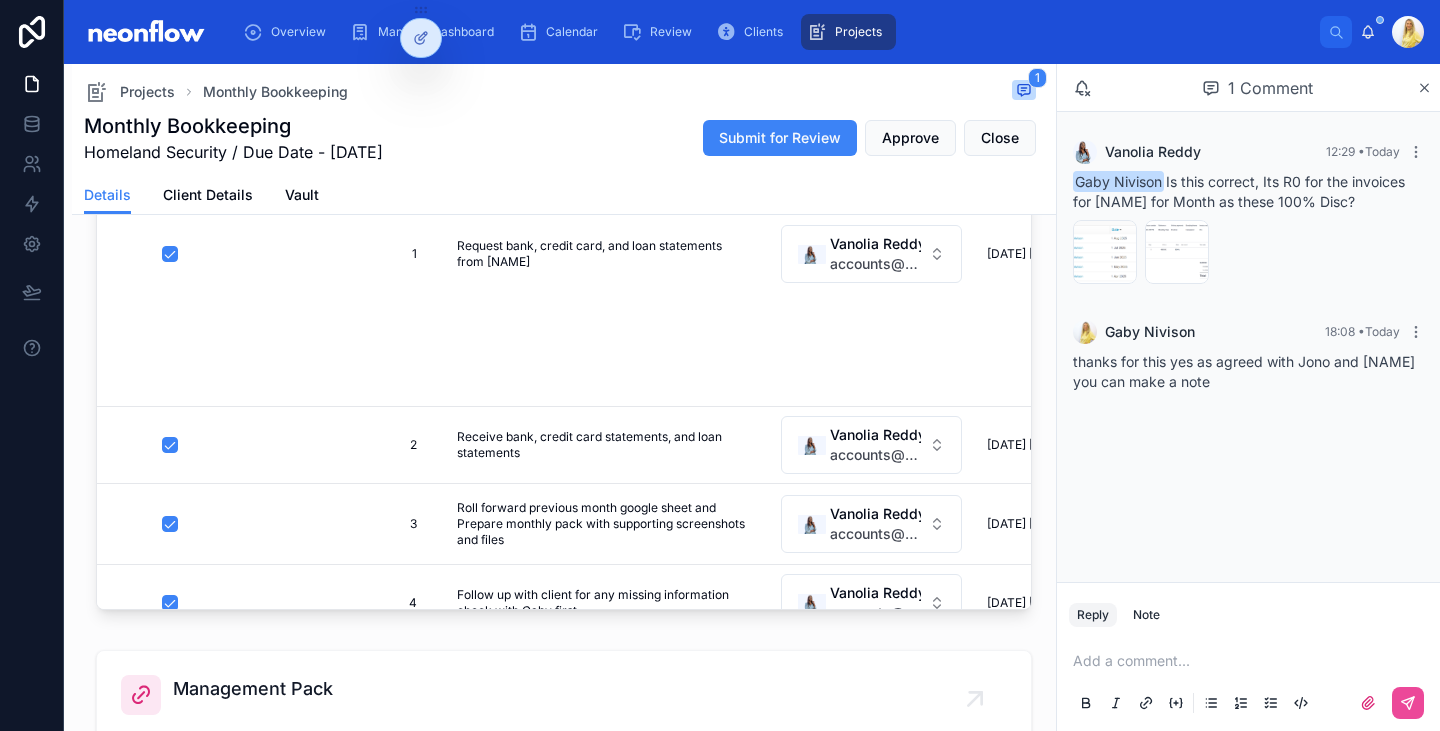 scroll, scrollTop: 347, scrollLeft: 0, axis: vertical 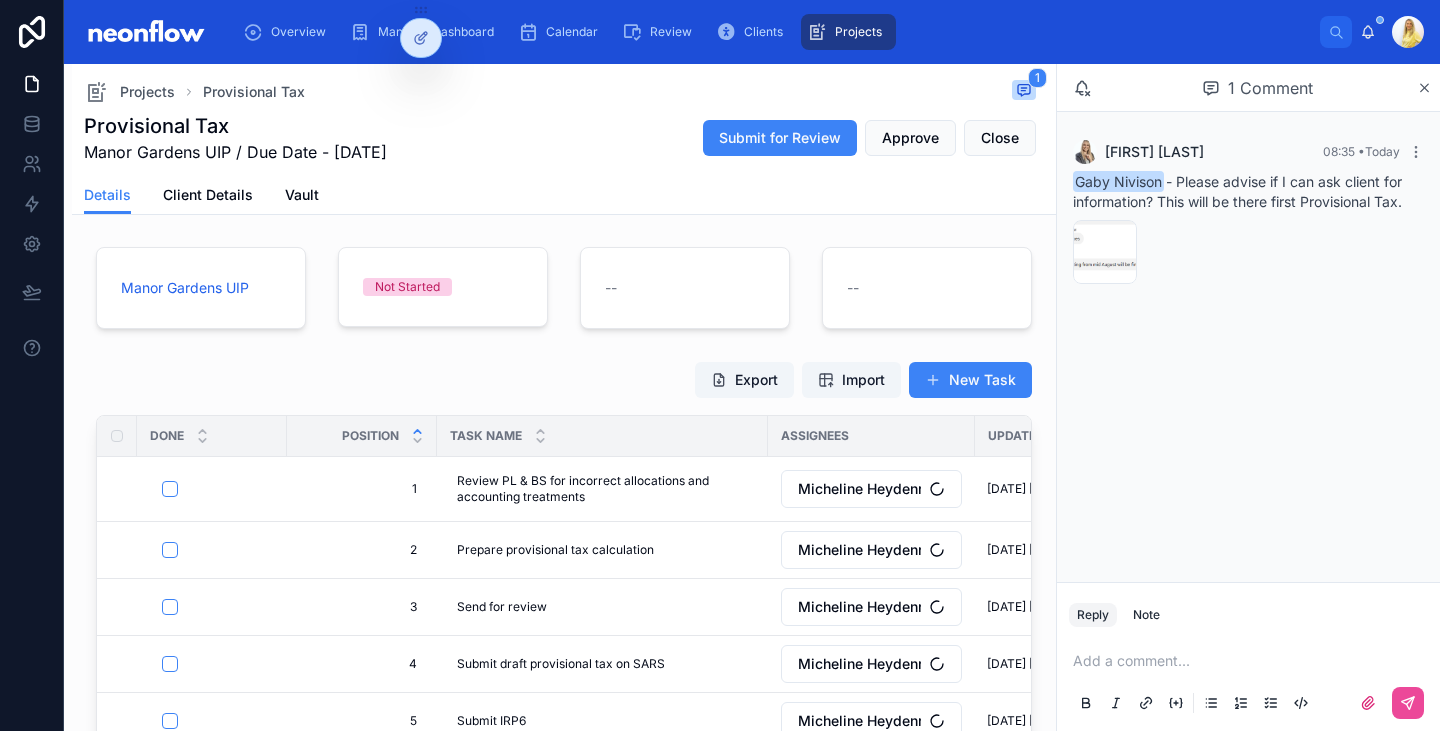 click at bounding box center (1252, 661) 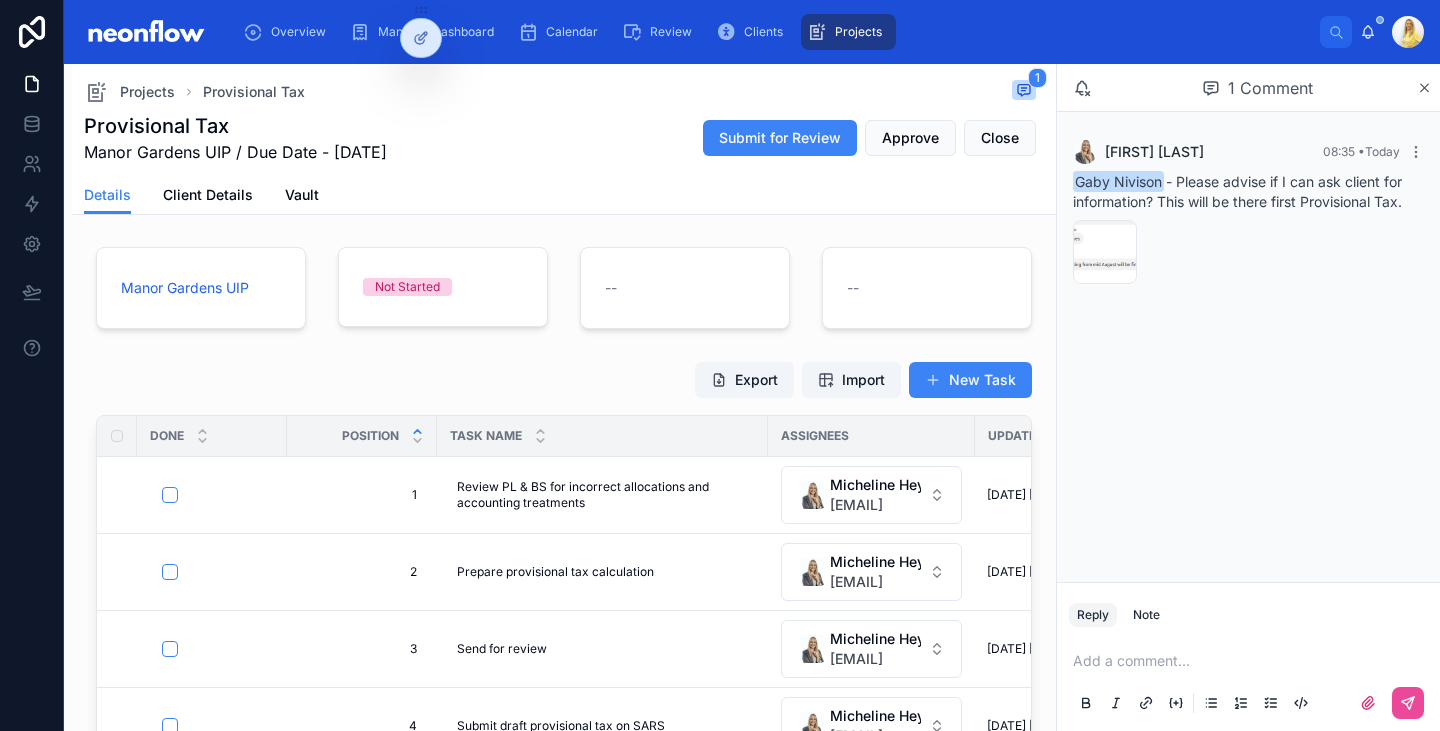 type 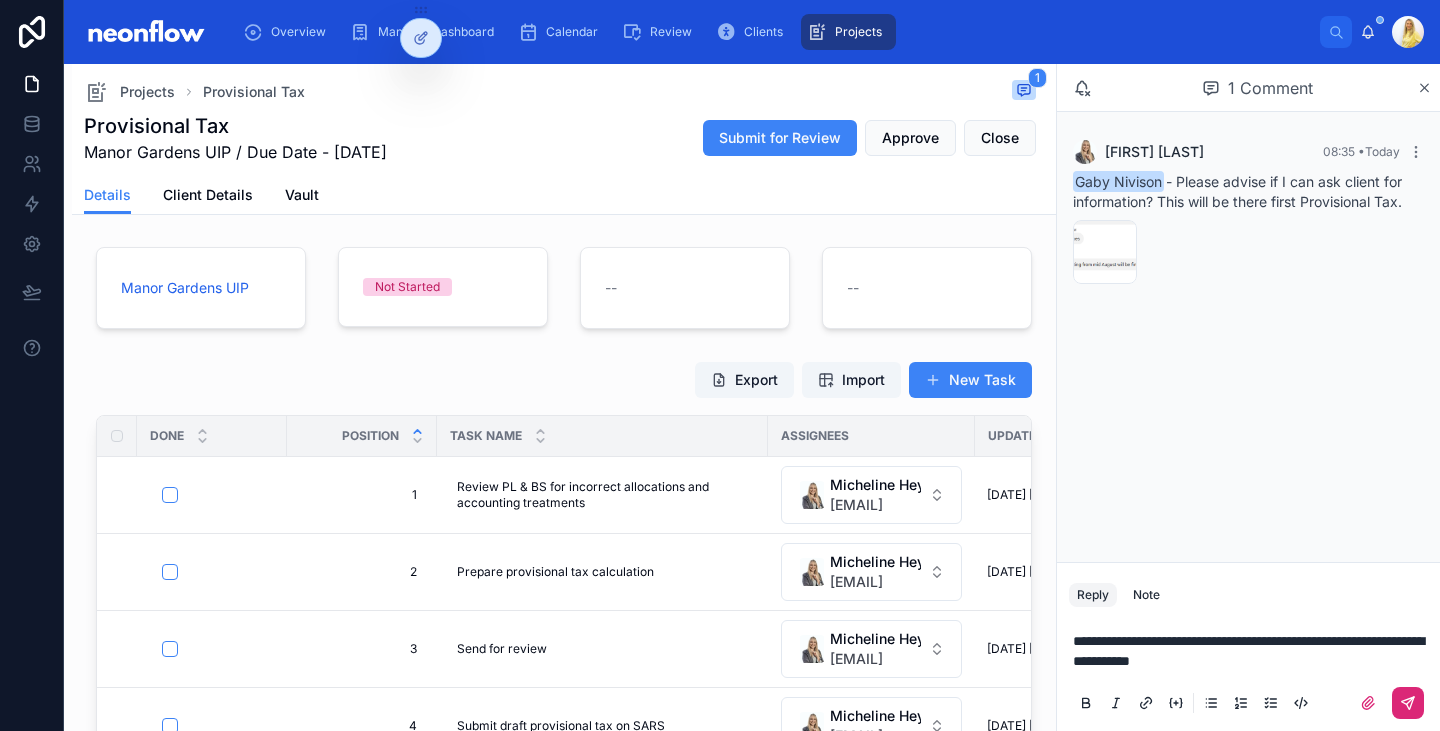 click 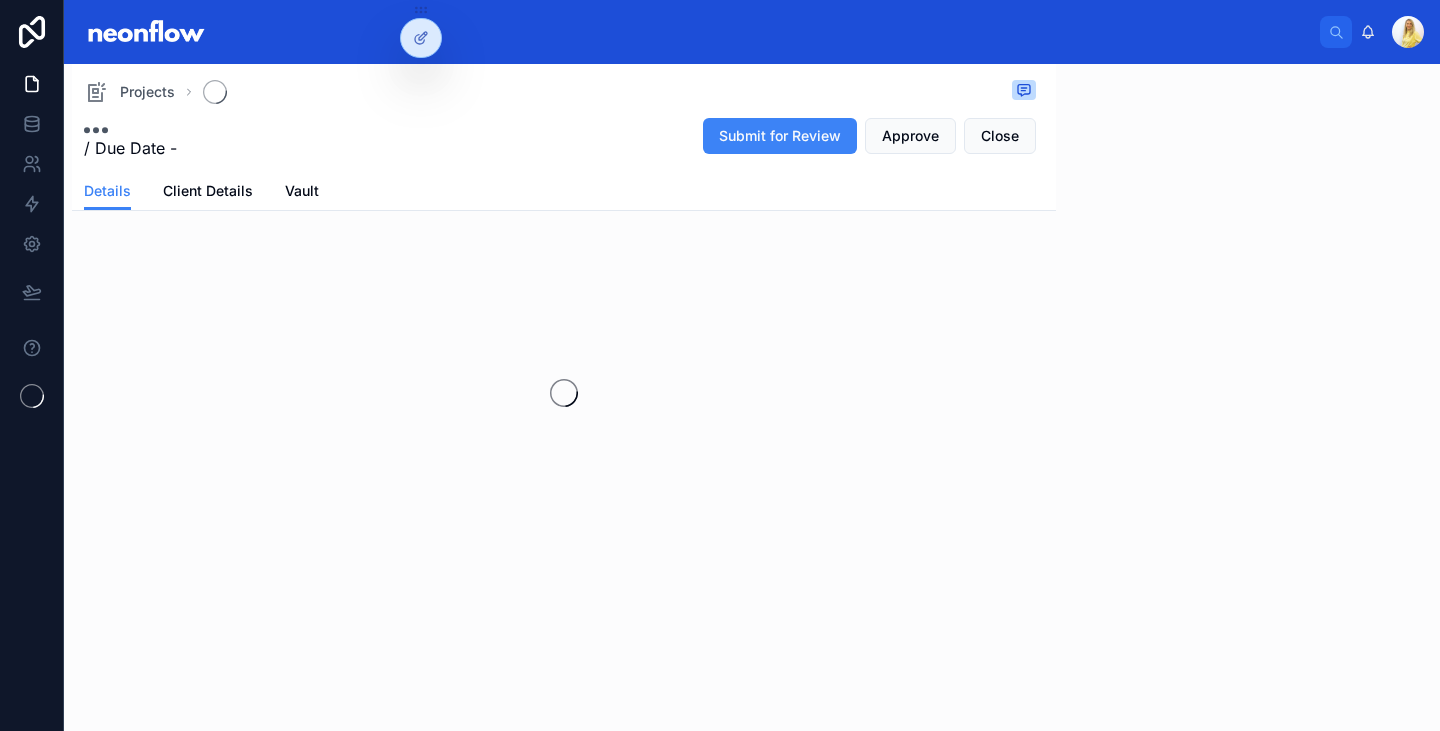 scroll, scrollTop: 0, scrollLeft: 0, axis: both 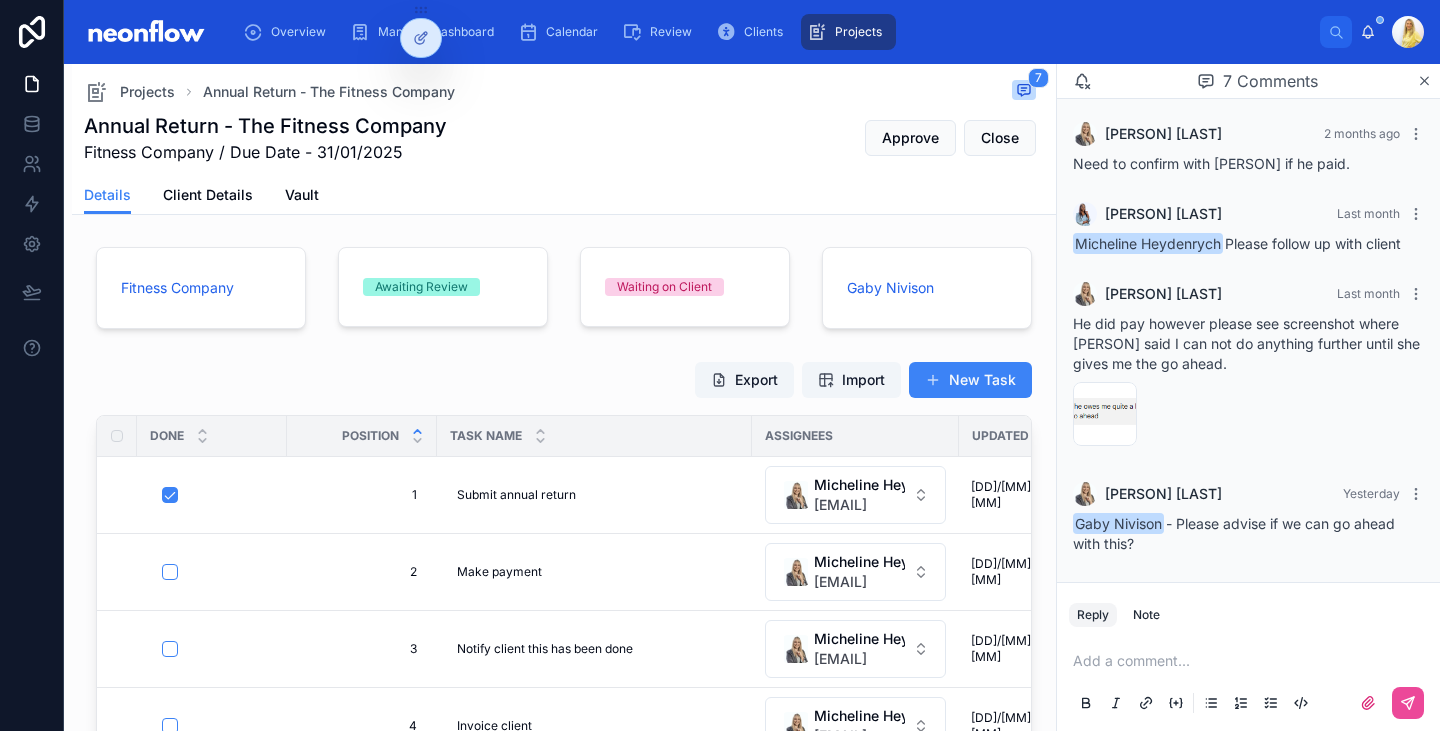 click at bounding box center (1252, 661) 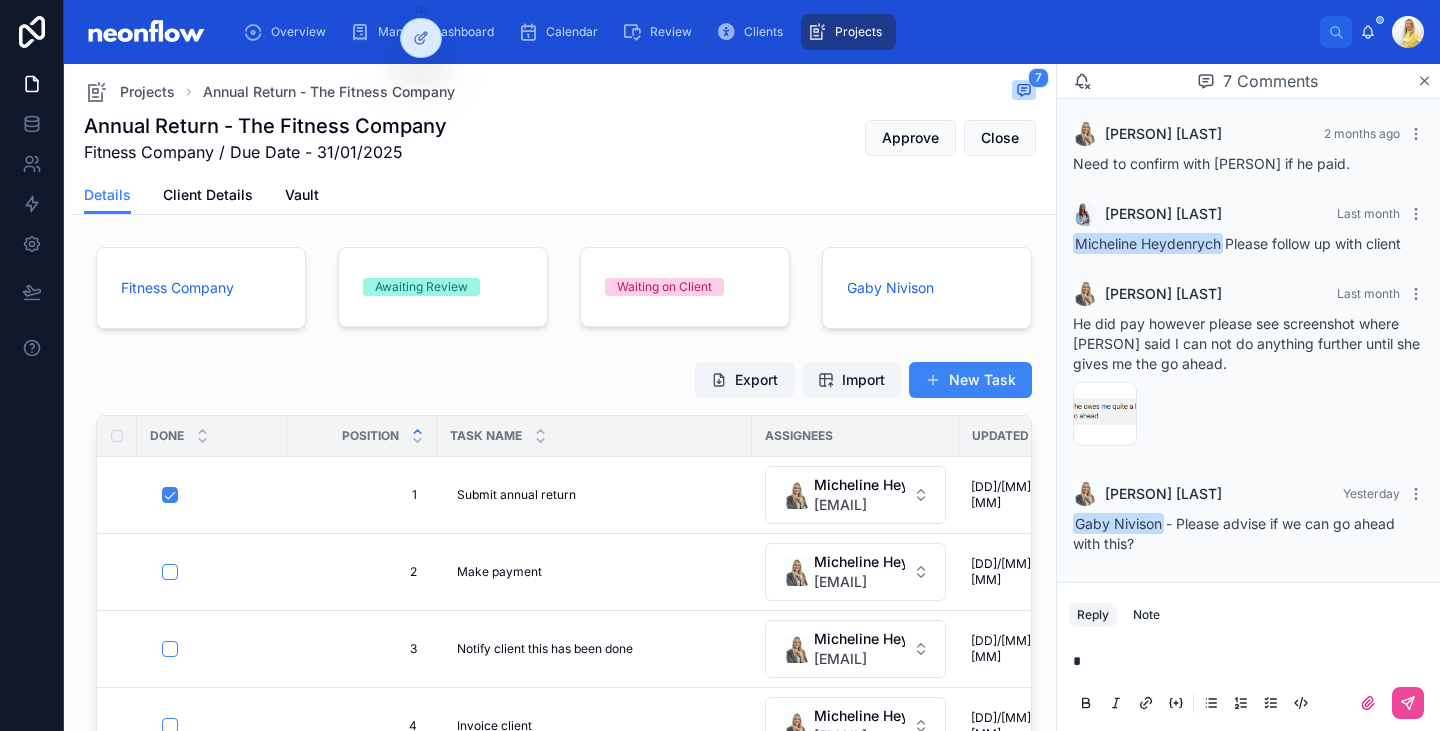 type 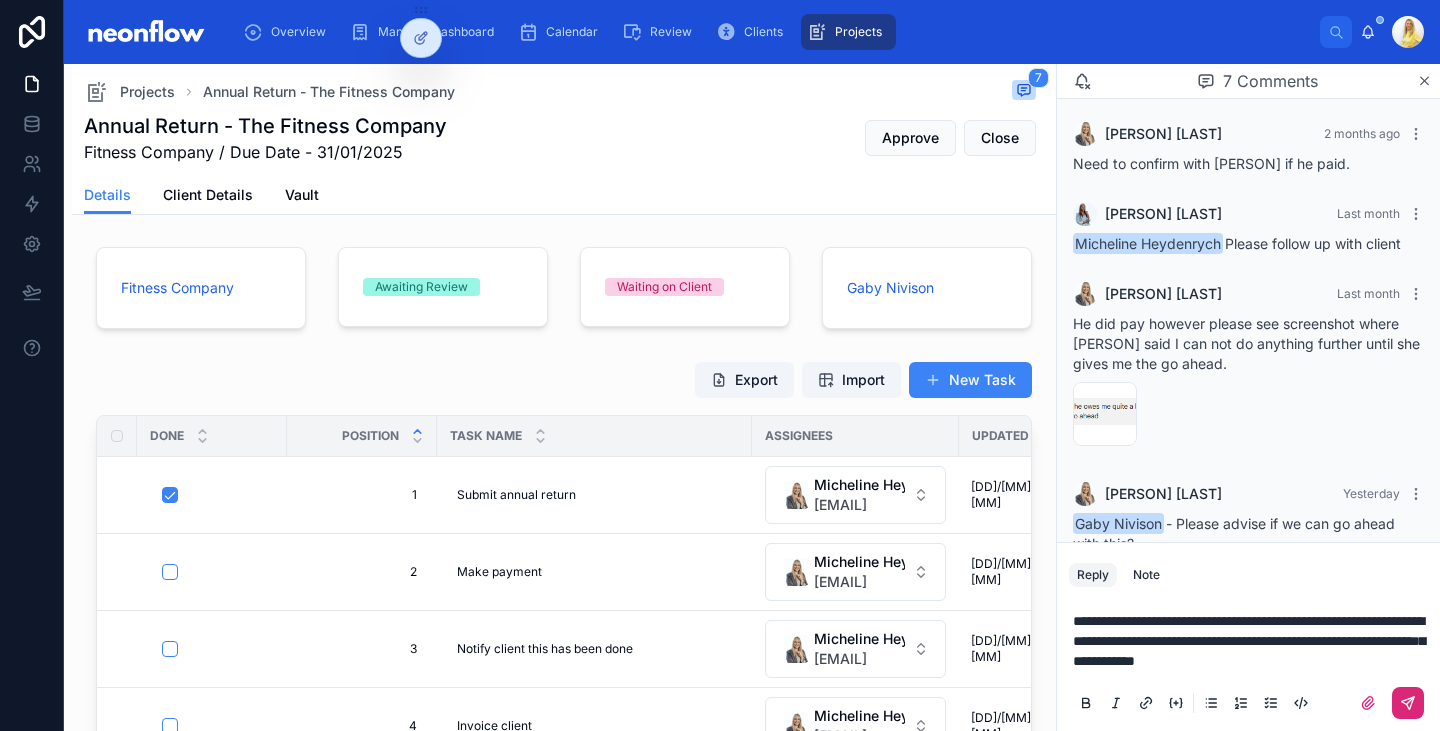 click 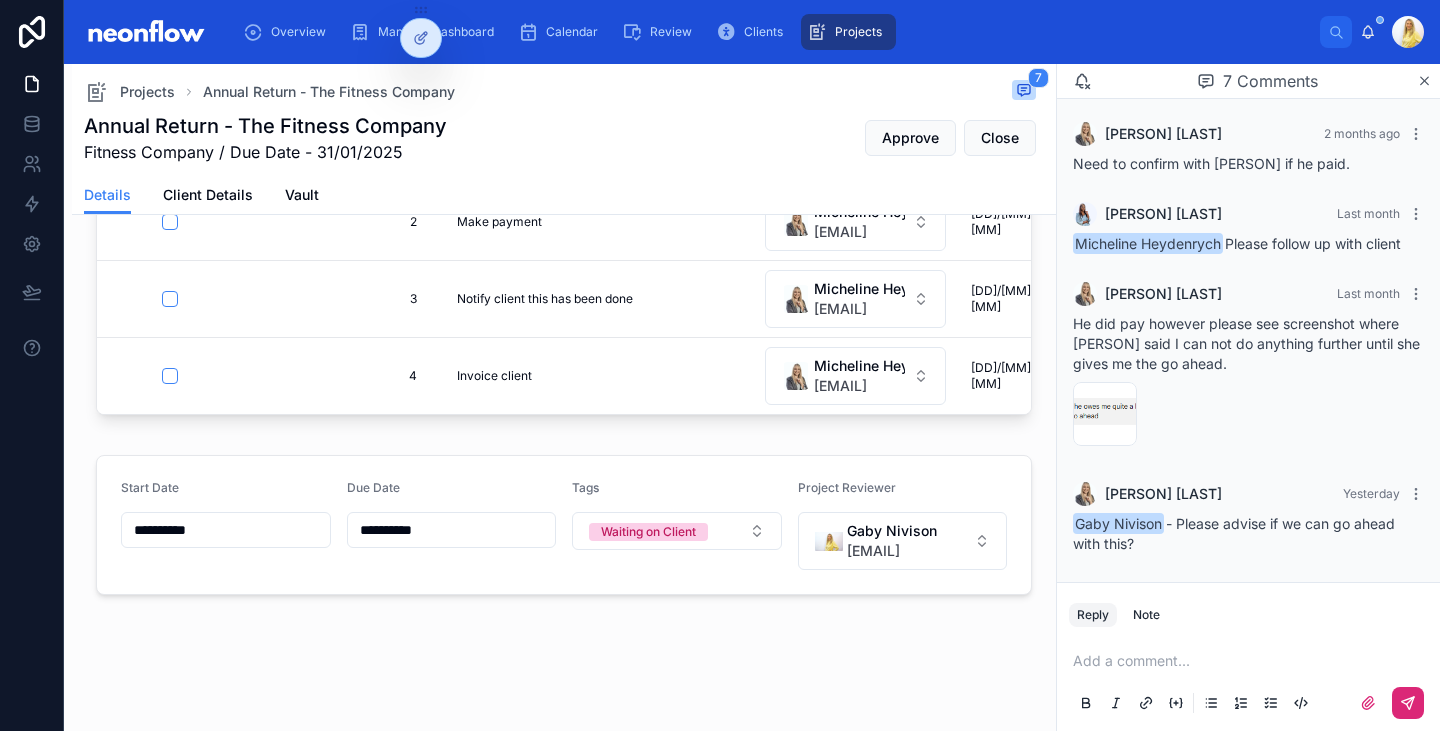scroll, scrollTop: 0, scrollLeft: 0, axis: both 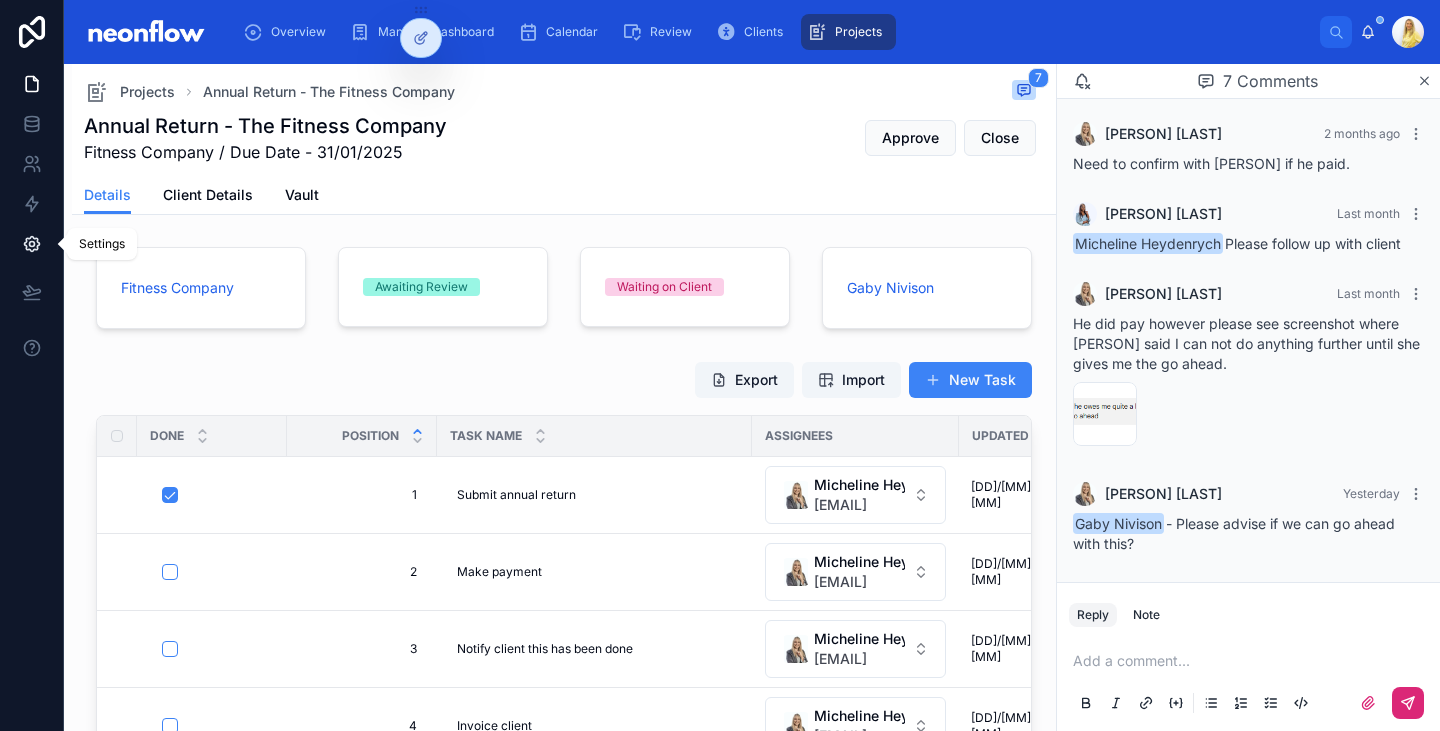 click at bounding box center [31, 244] 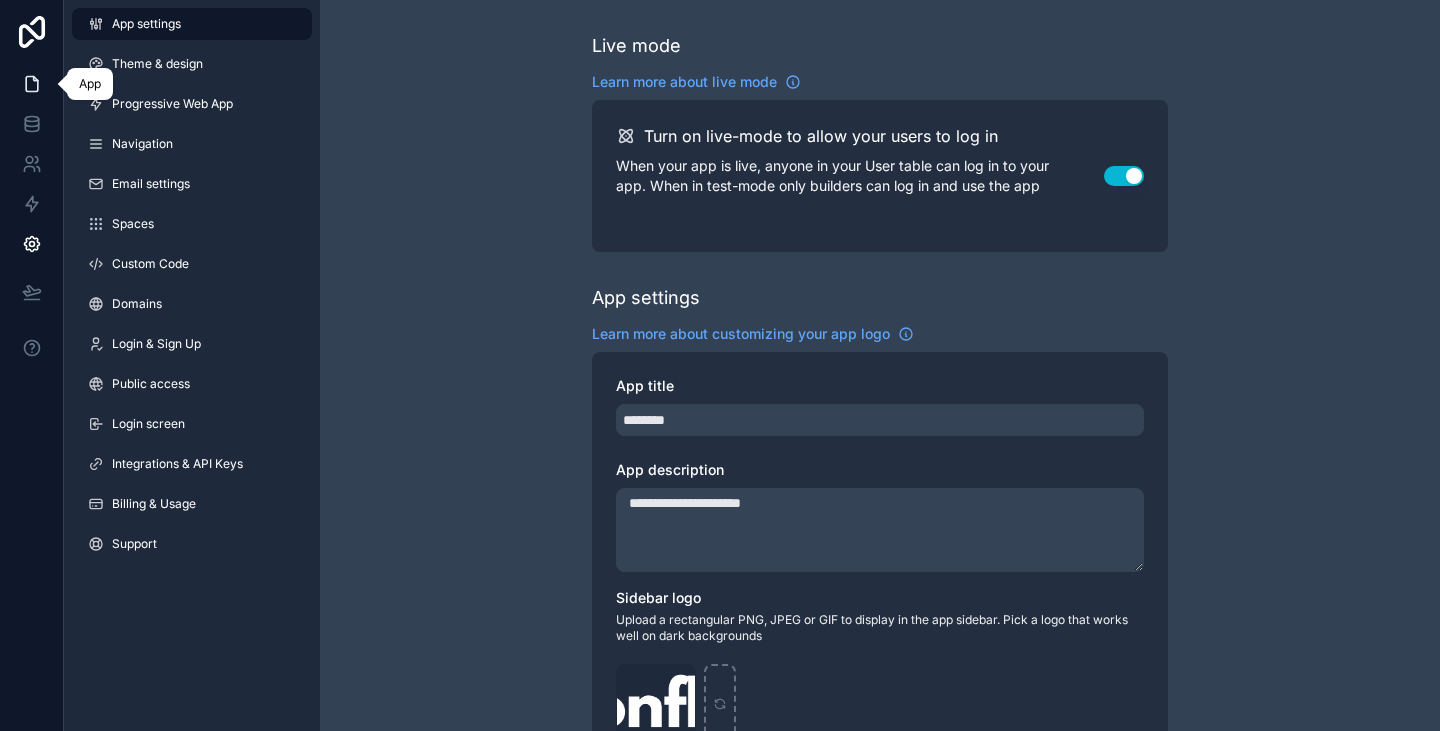 click at bounding box center (31, 84) 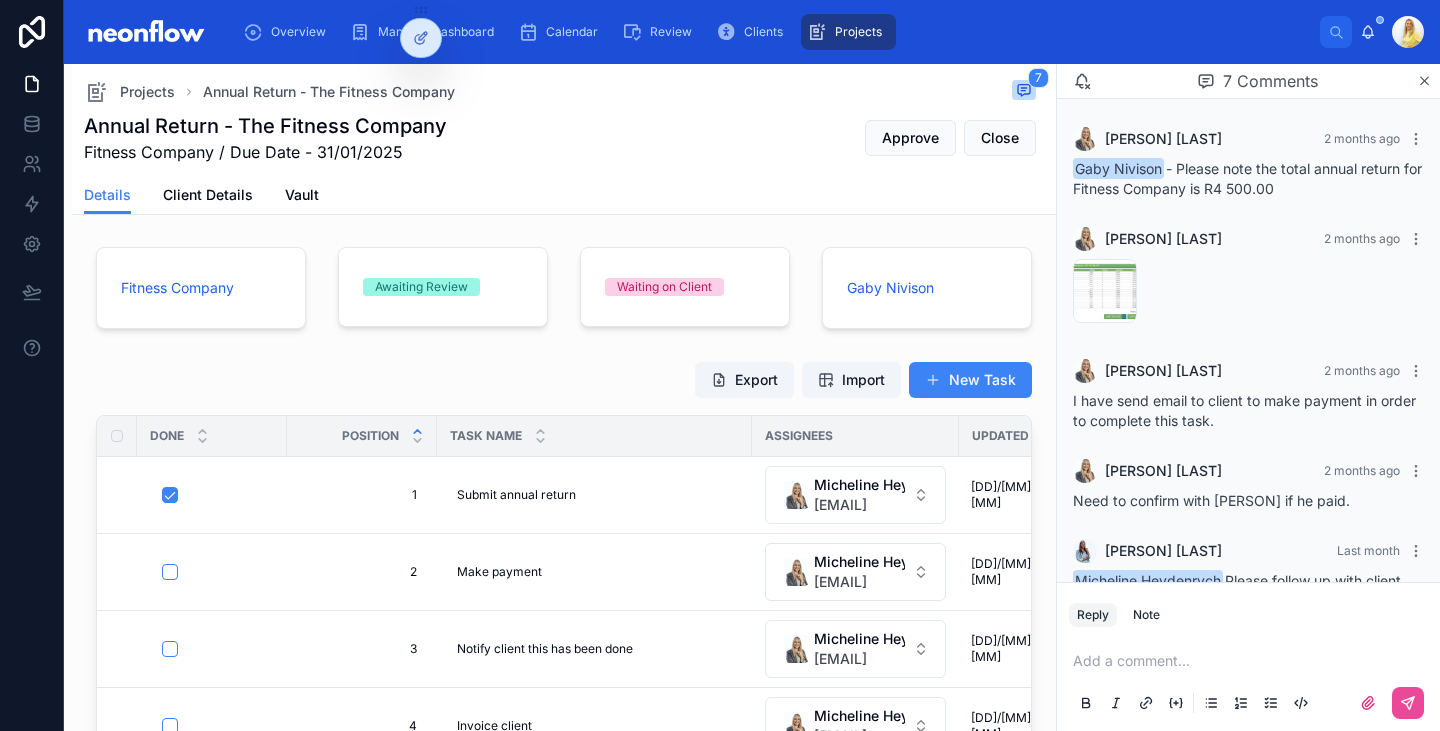 scroll, scrollTop: 457, scrollLeft: 0, axis: vertical 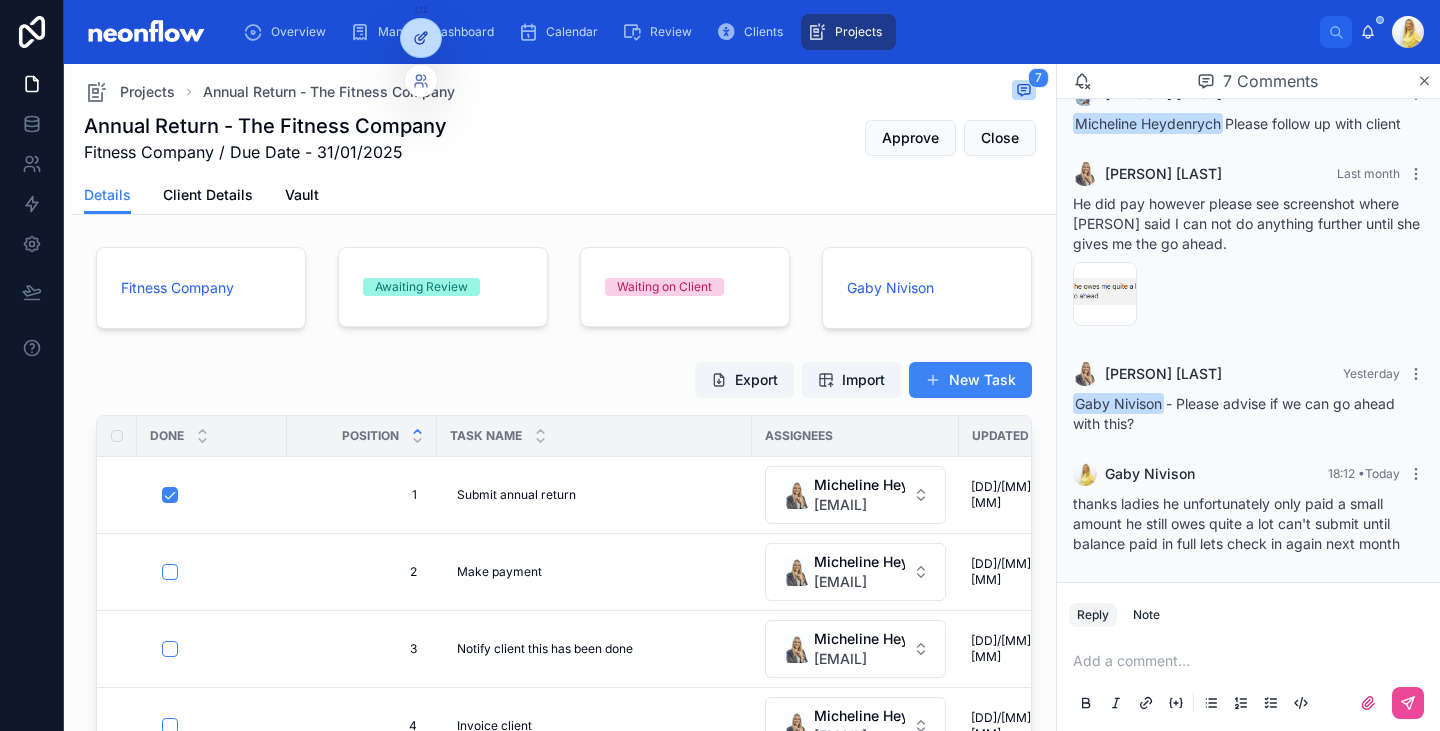 click at bounding box center (421, 38) 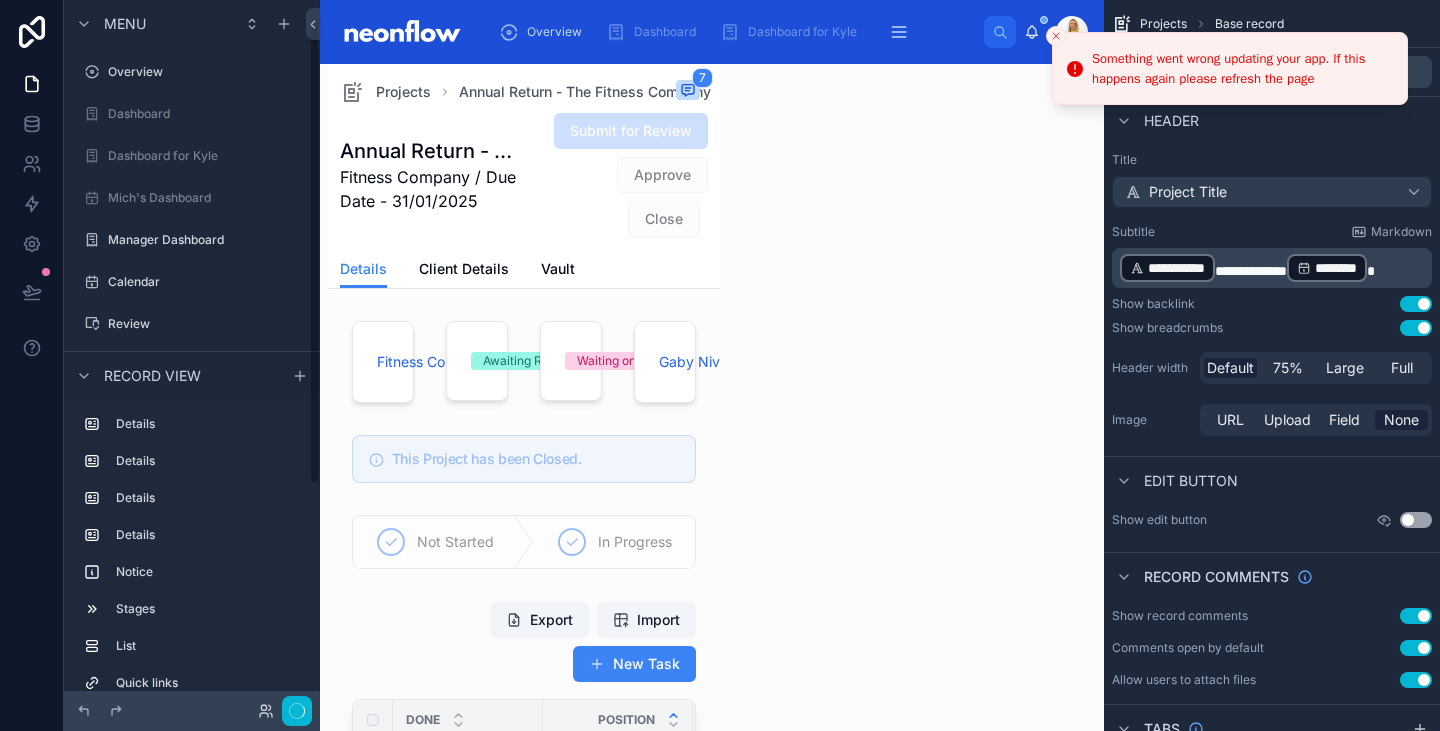 scroll, scrollTop: 32, scrollLeft: 0, axis: vertical 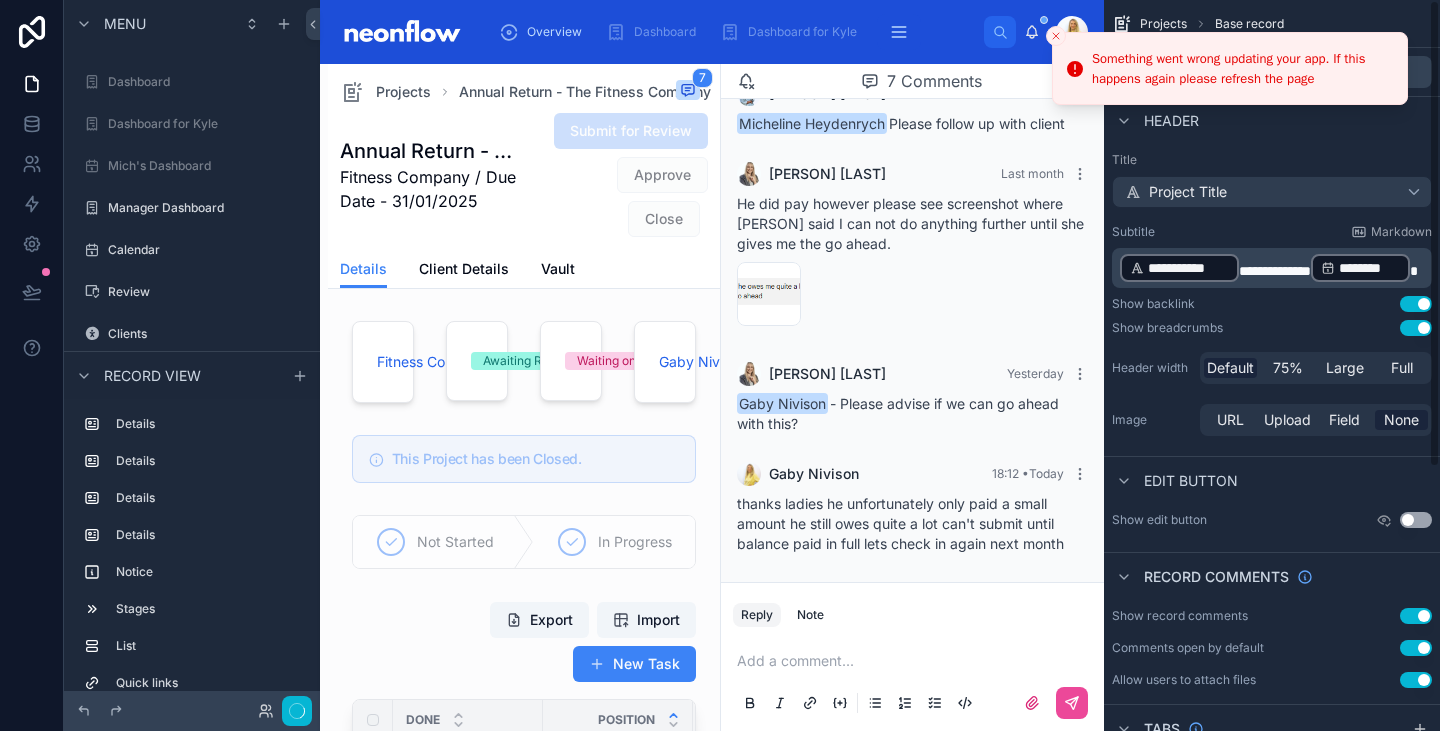 click 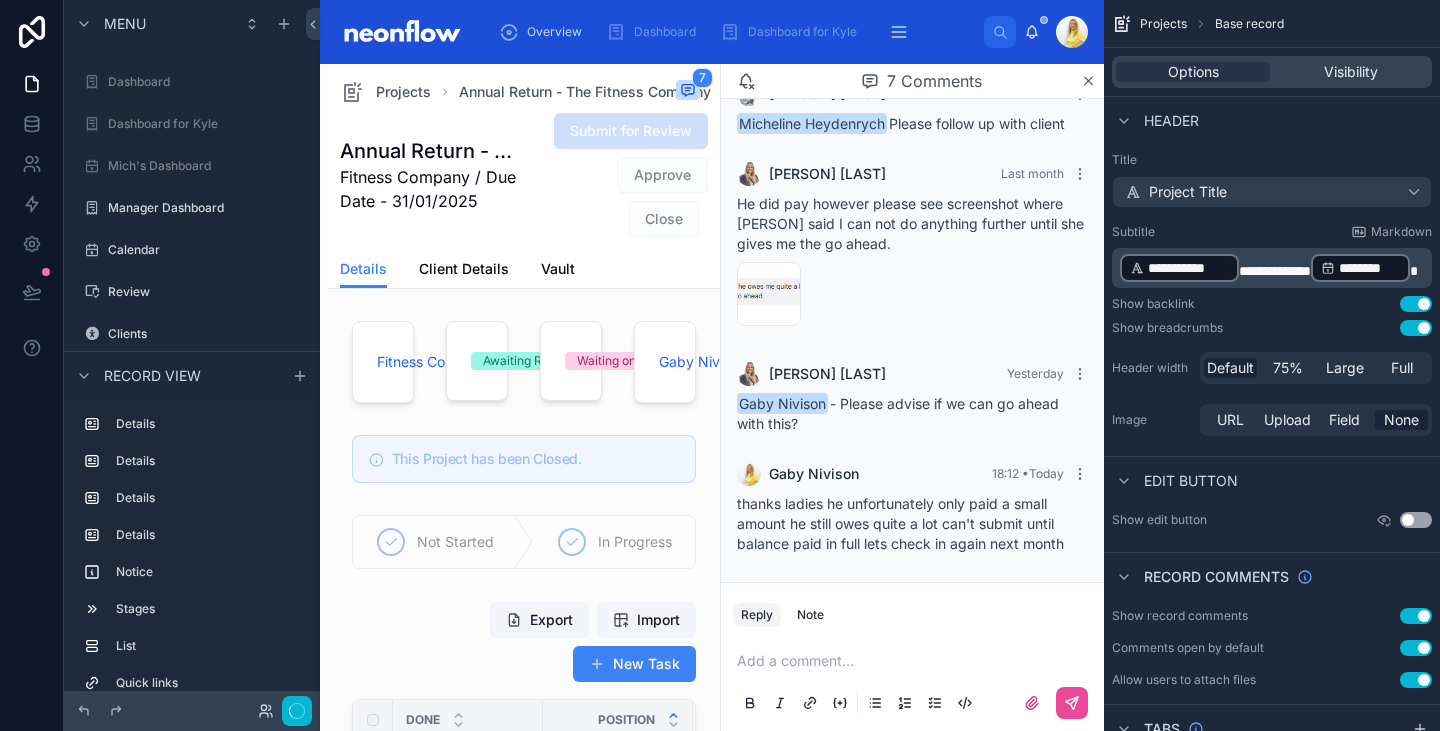 click on "Annual Return - The Fitness Company" at bounding box center [431, 151] 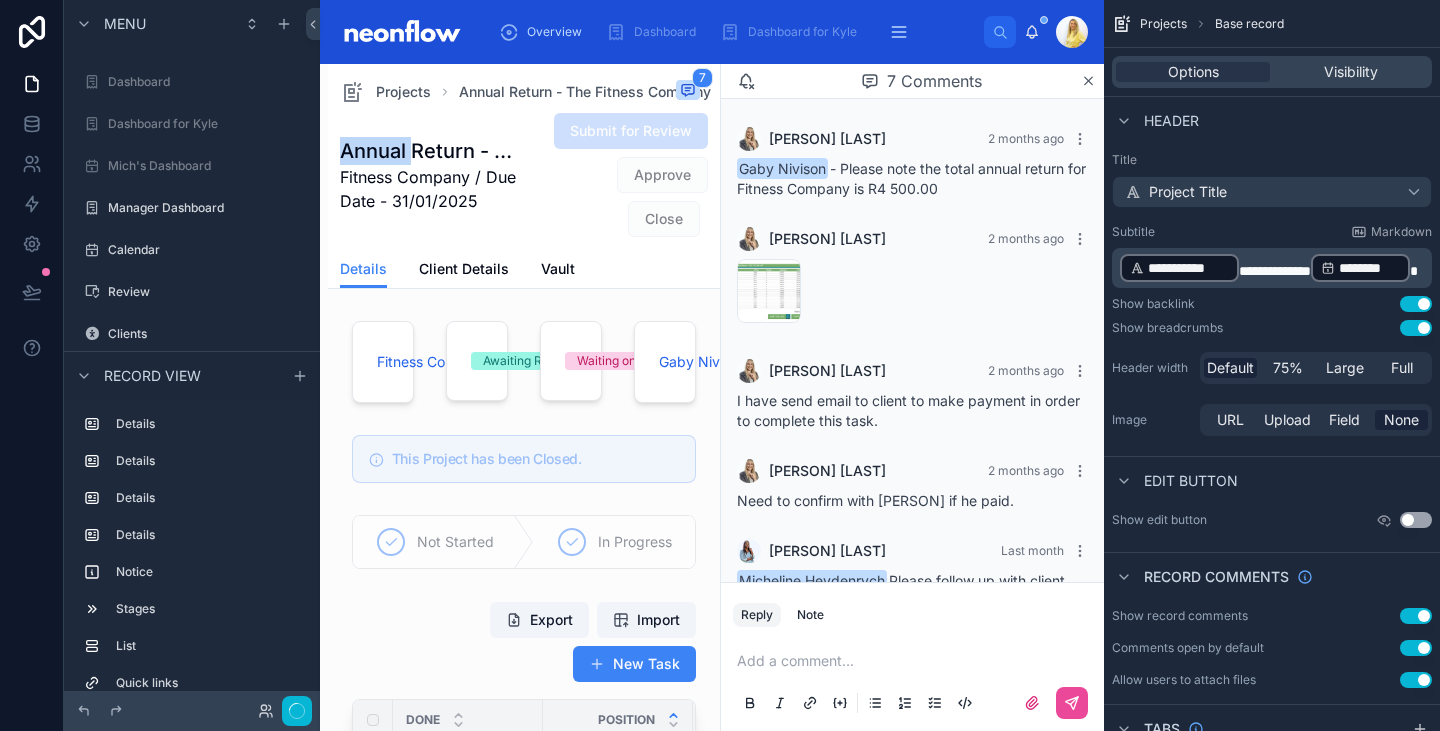 scroll, scrollTop: 457, scrollLeft: 0, axis: vertical 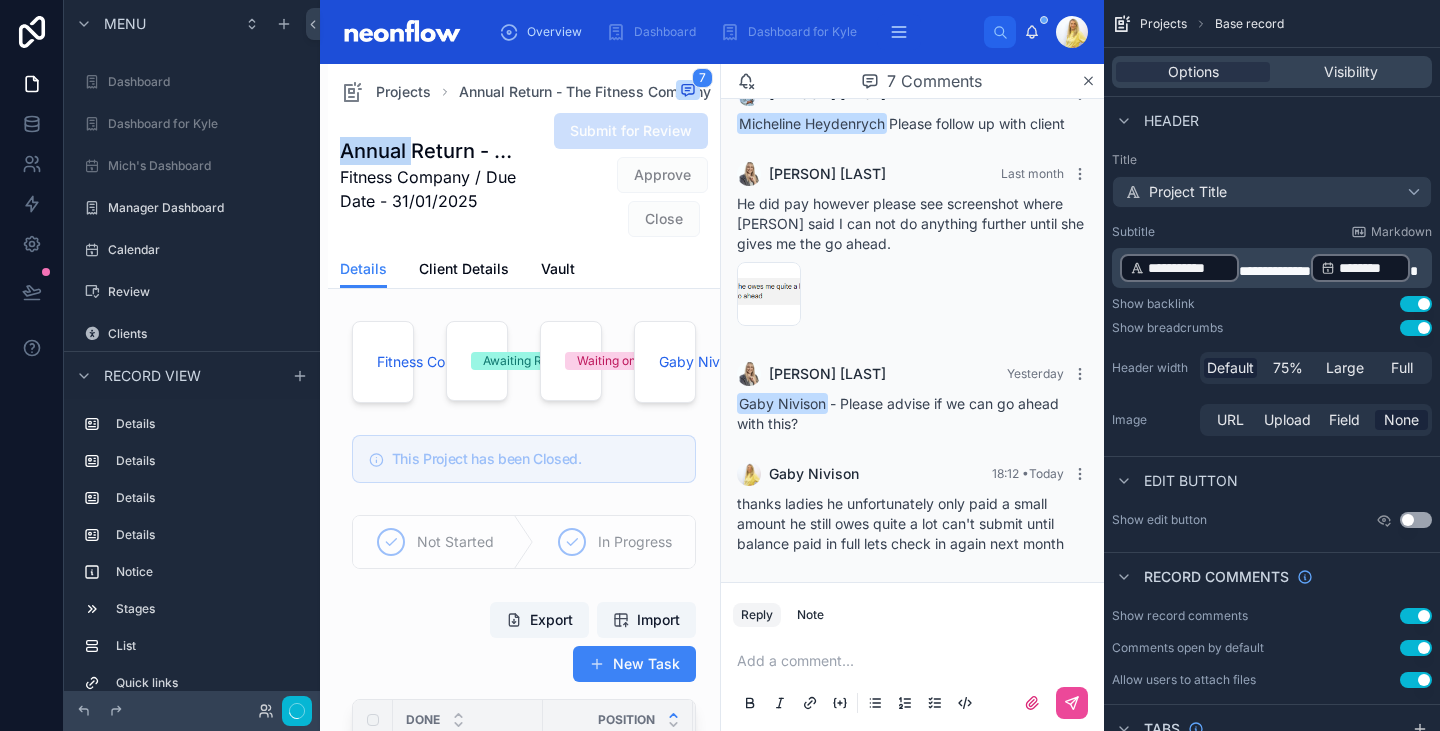 click on "Annual Return - The Fitness Company" at bounding box center [431, 151] 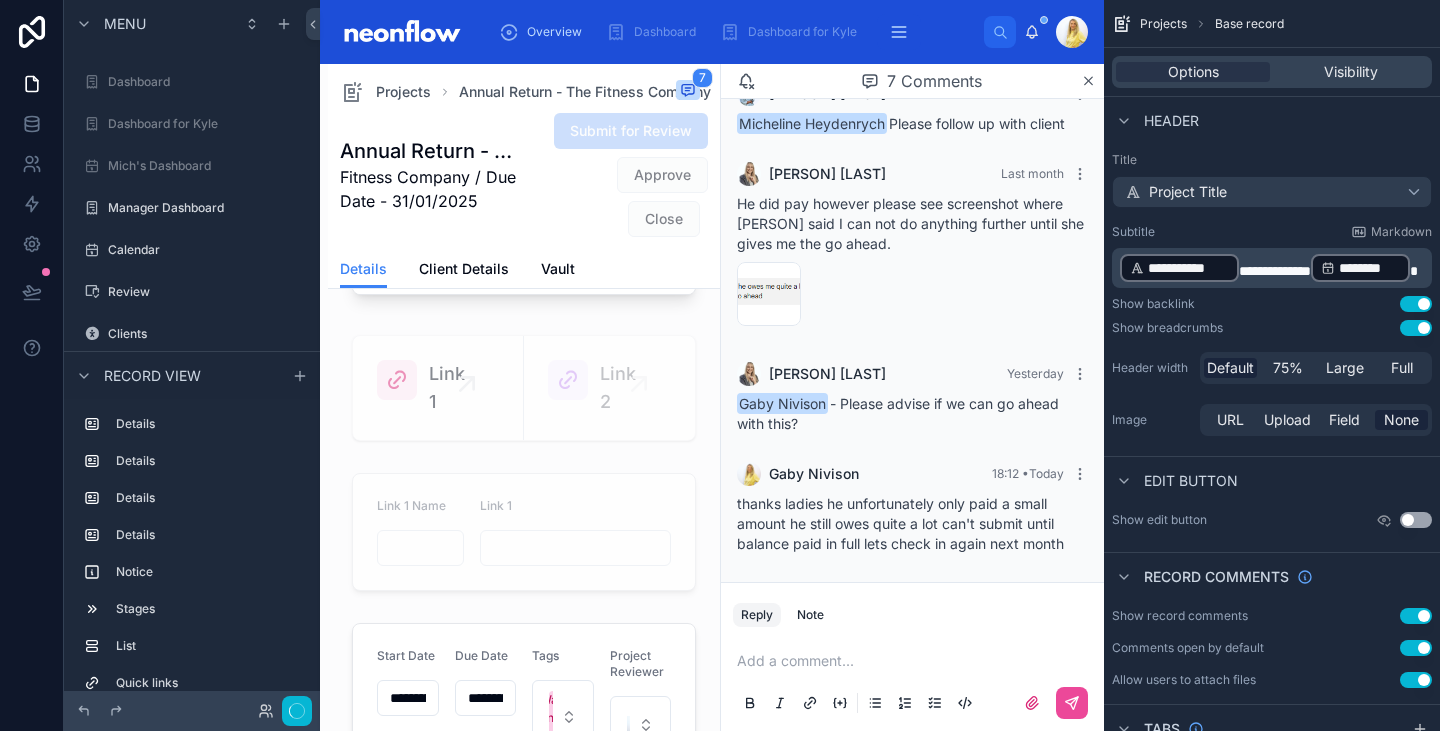 scroll, scrollTop: 1014, scrollLeft: 0, axis: vertical 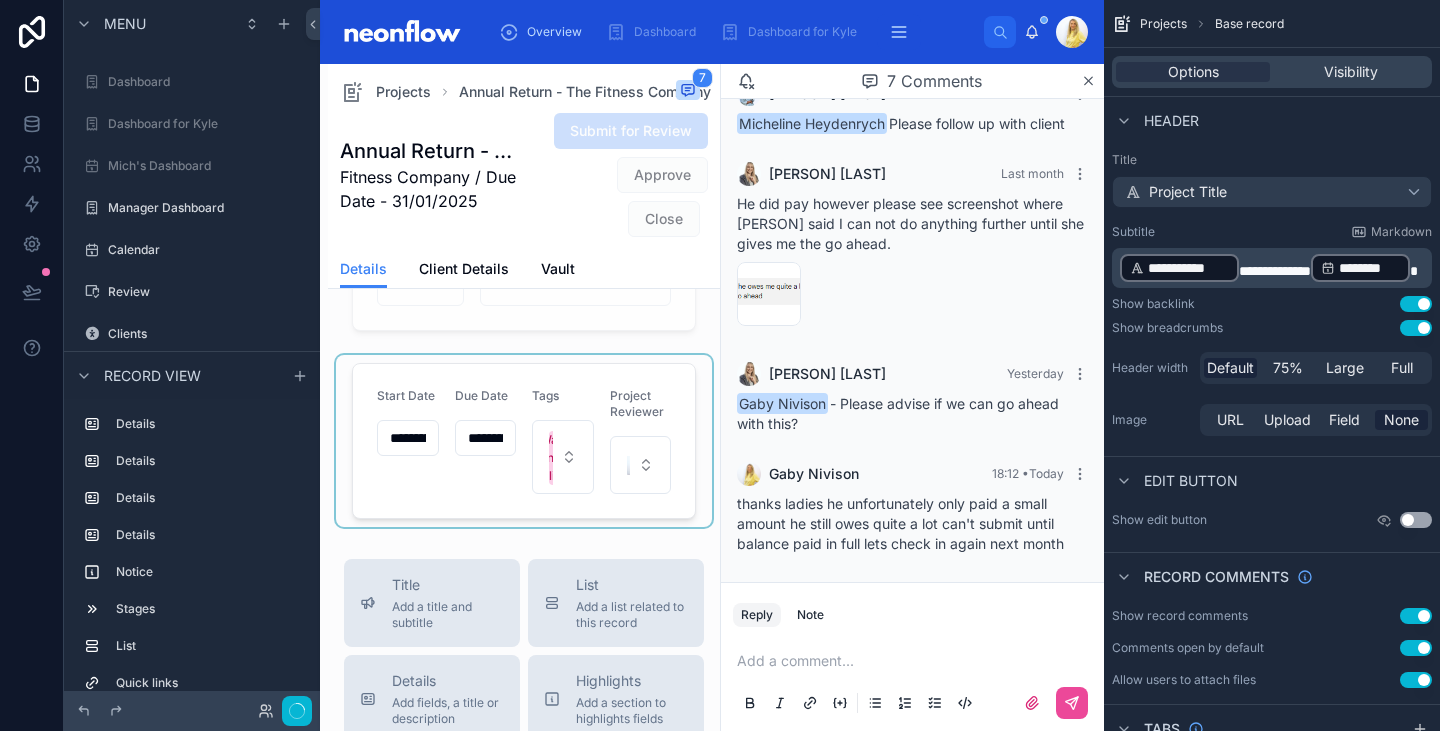 click at bounding box center (524, 441) 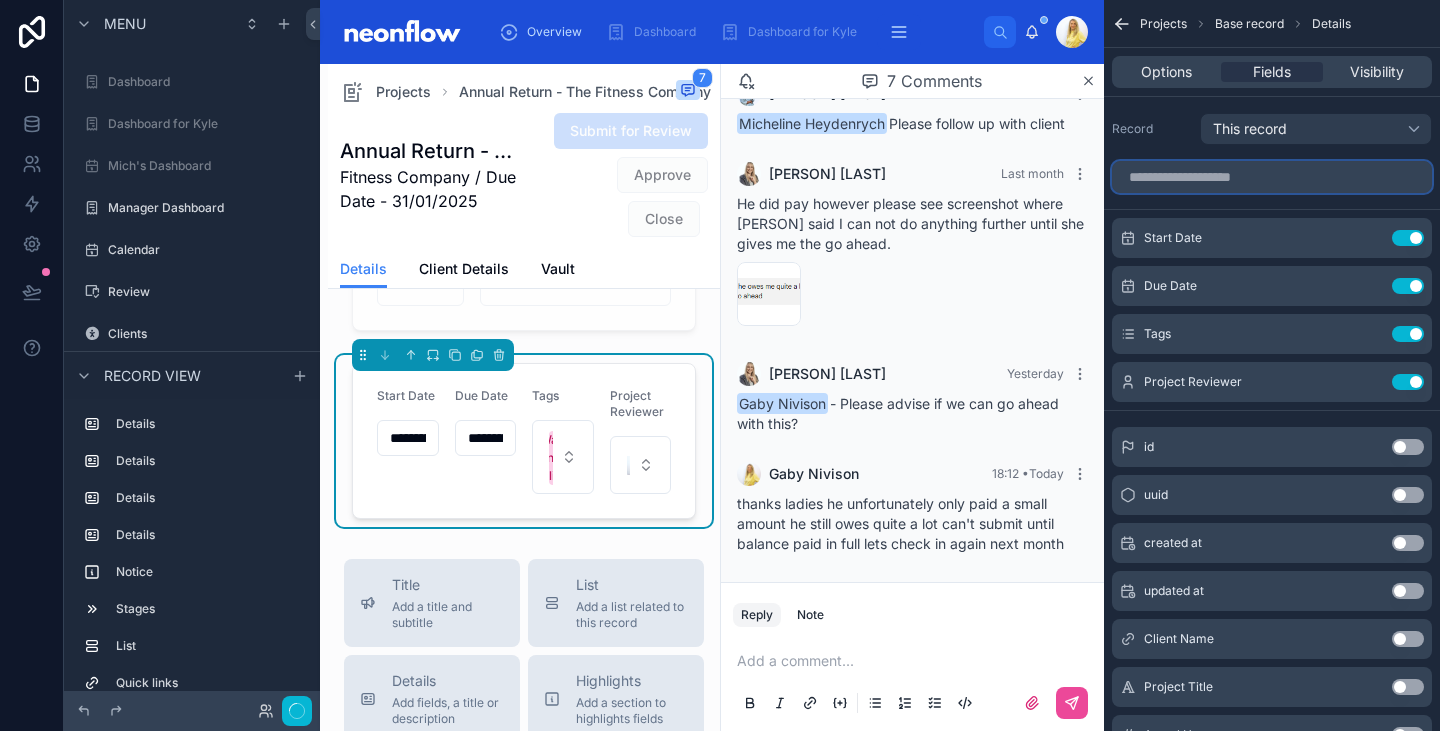 click at bounding box center (1272, 177) 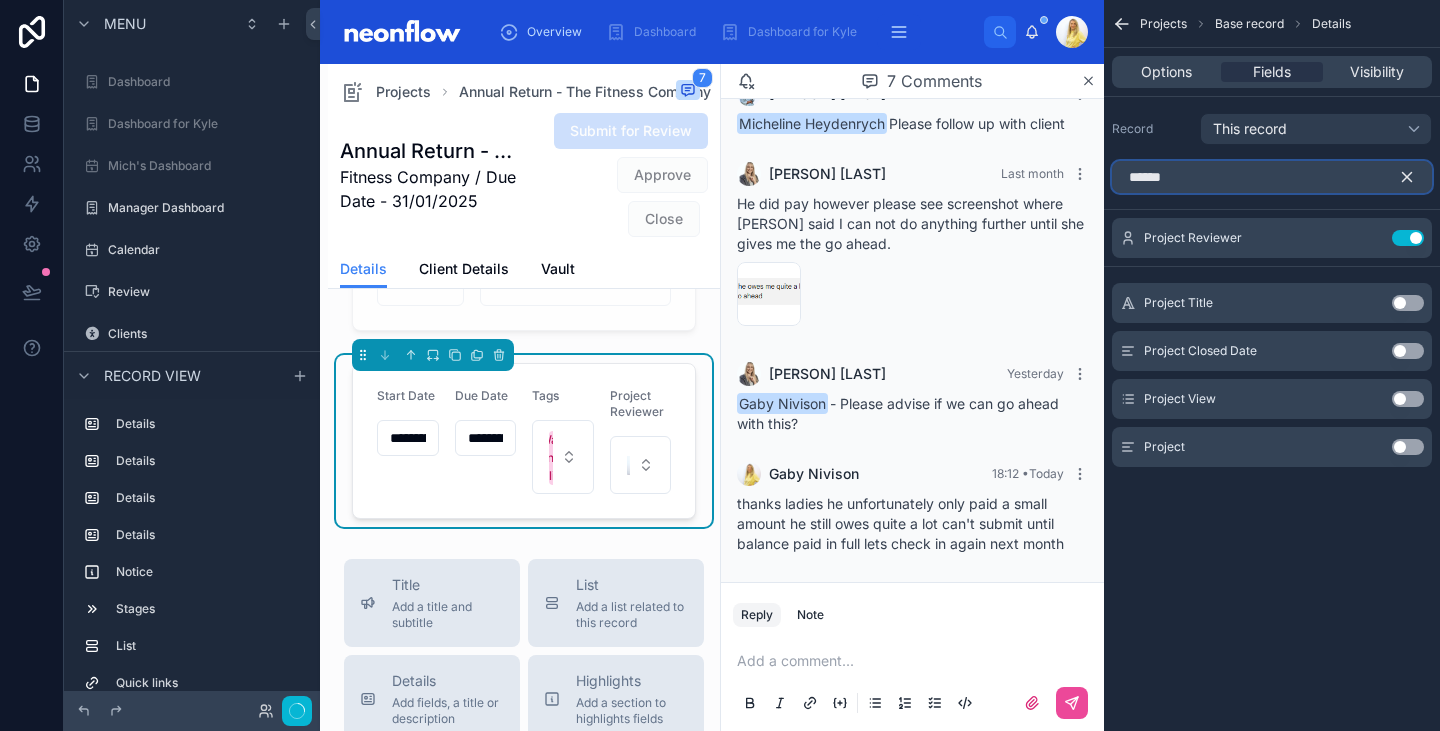 type on "******" 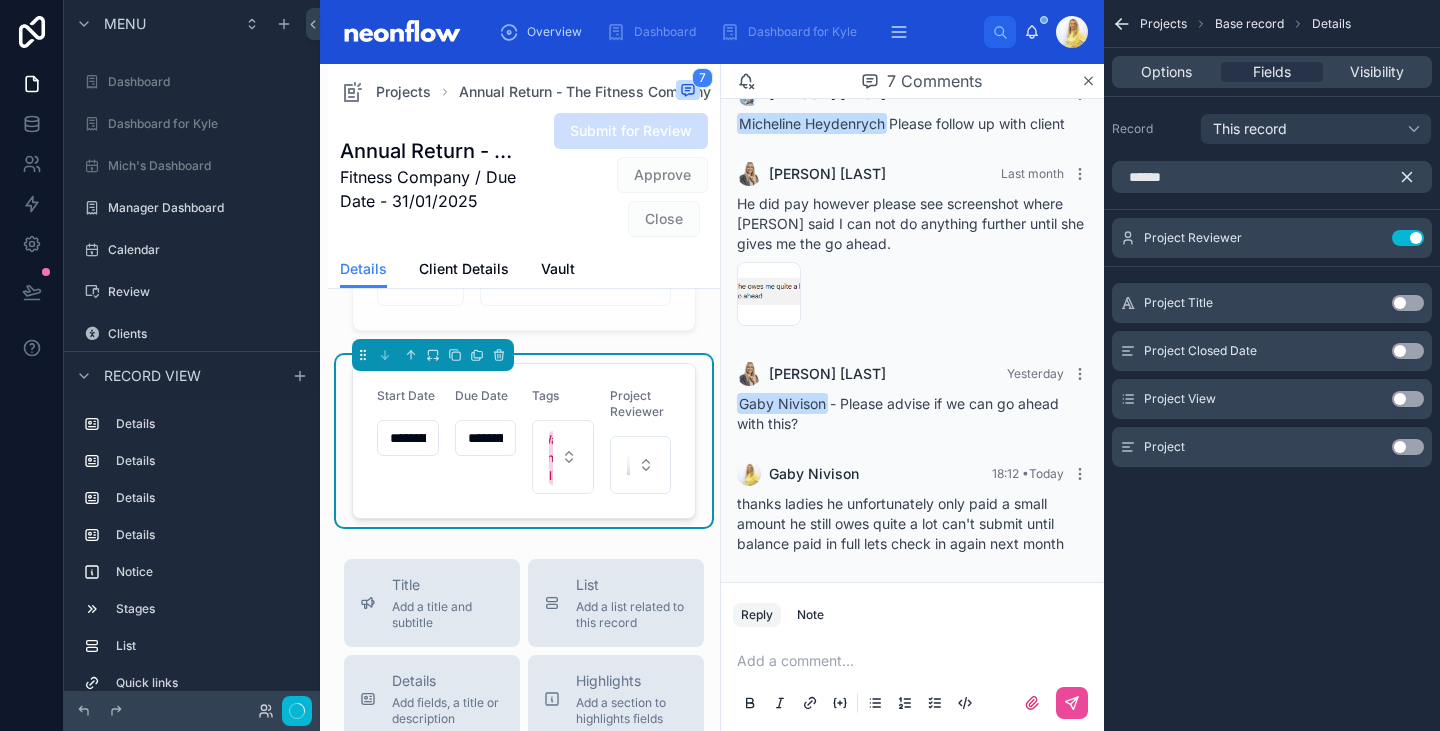 click on "Use setting" at bounding box center [1408, 303] 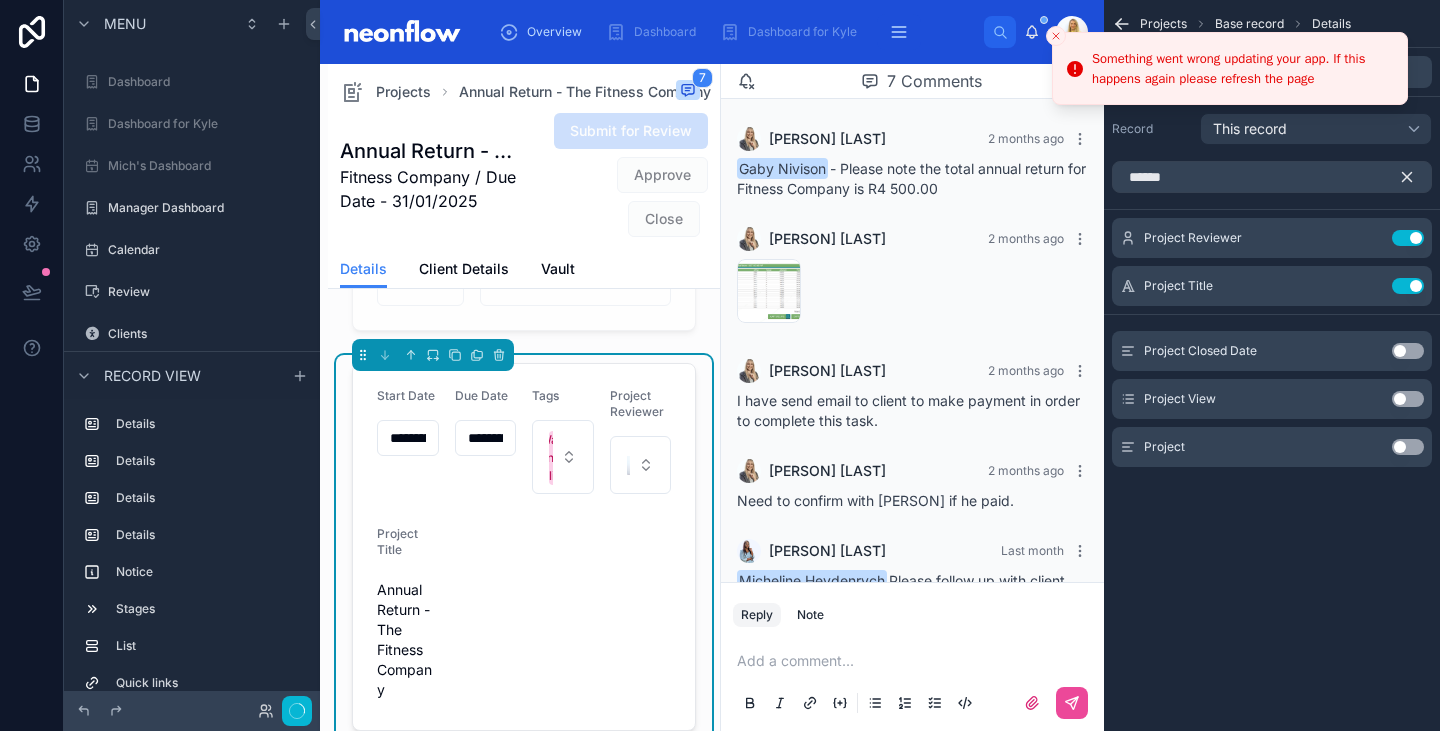 scroll, scrollTop: 457, scrollLeft: 0, axis: vertical 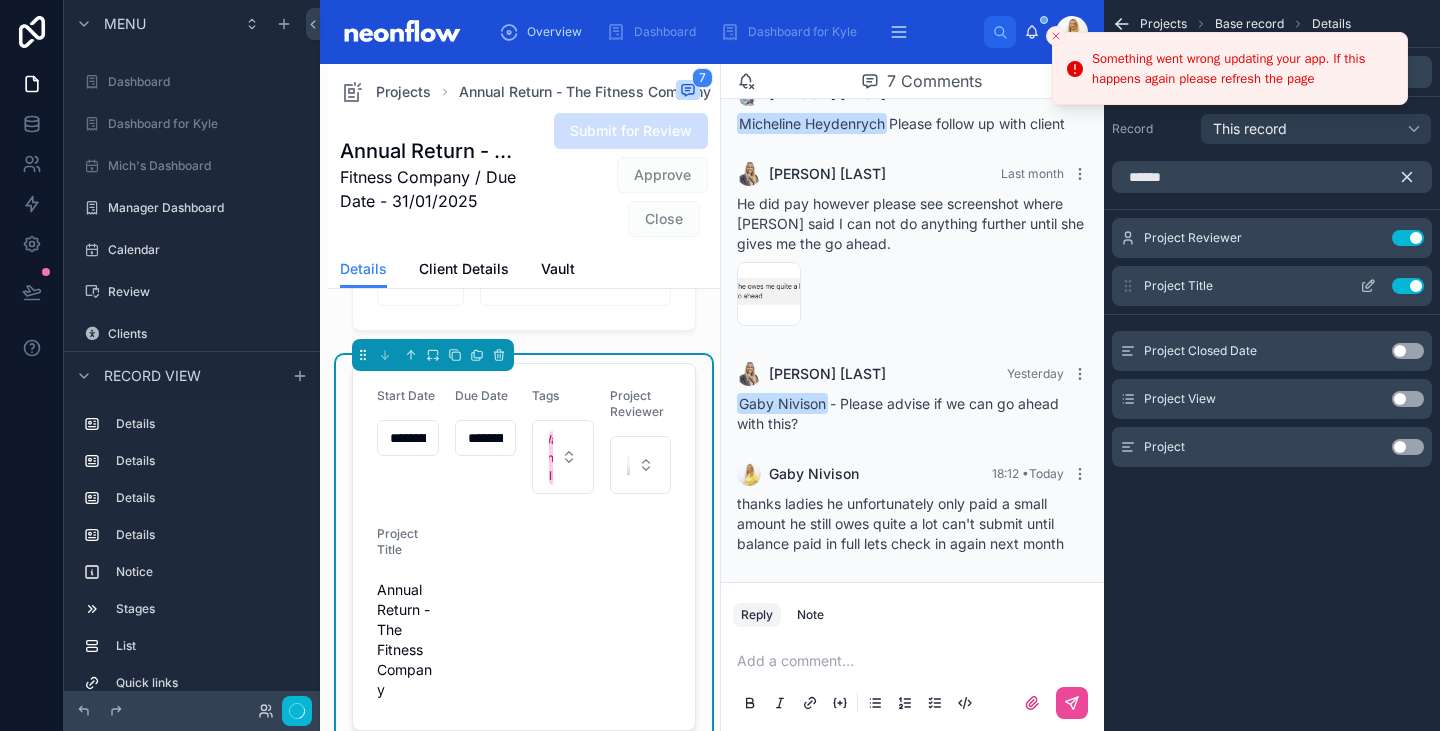 click 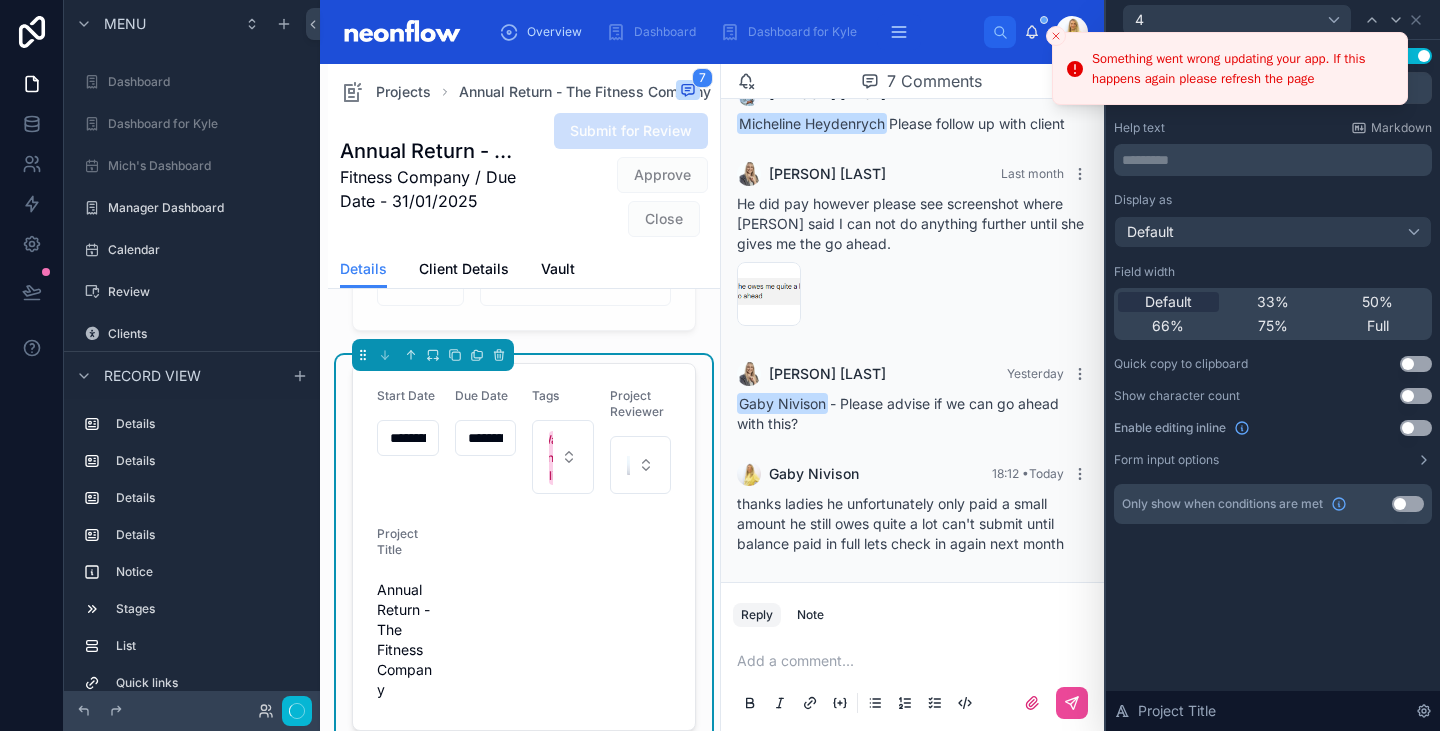 click on "Use setting" at bounding box center [1416, 428] 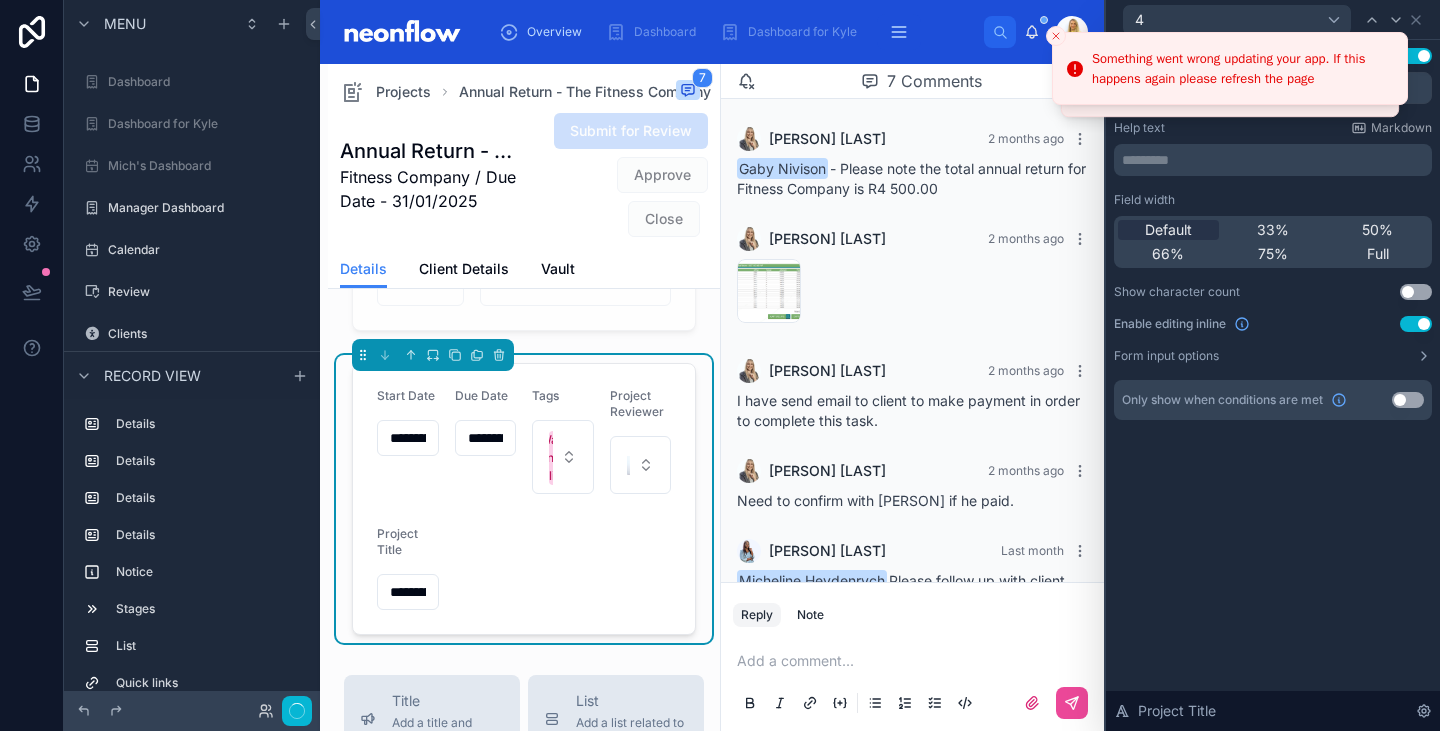 scroll, scrollTop: 457, scrollLeft: 0, axis: vertical 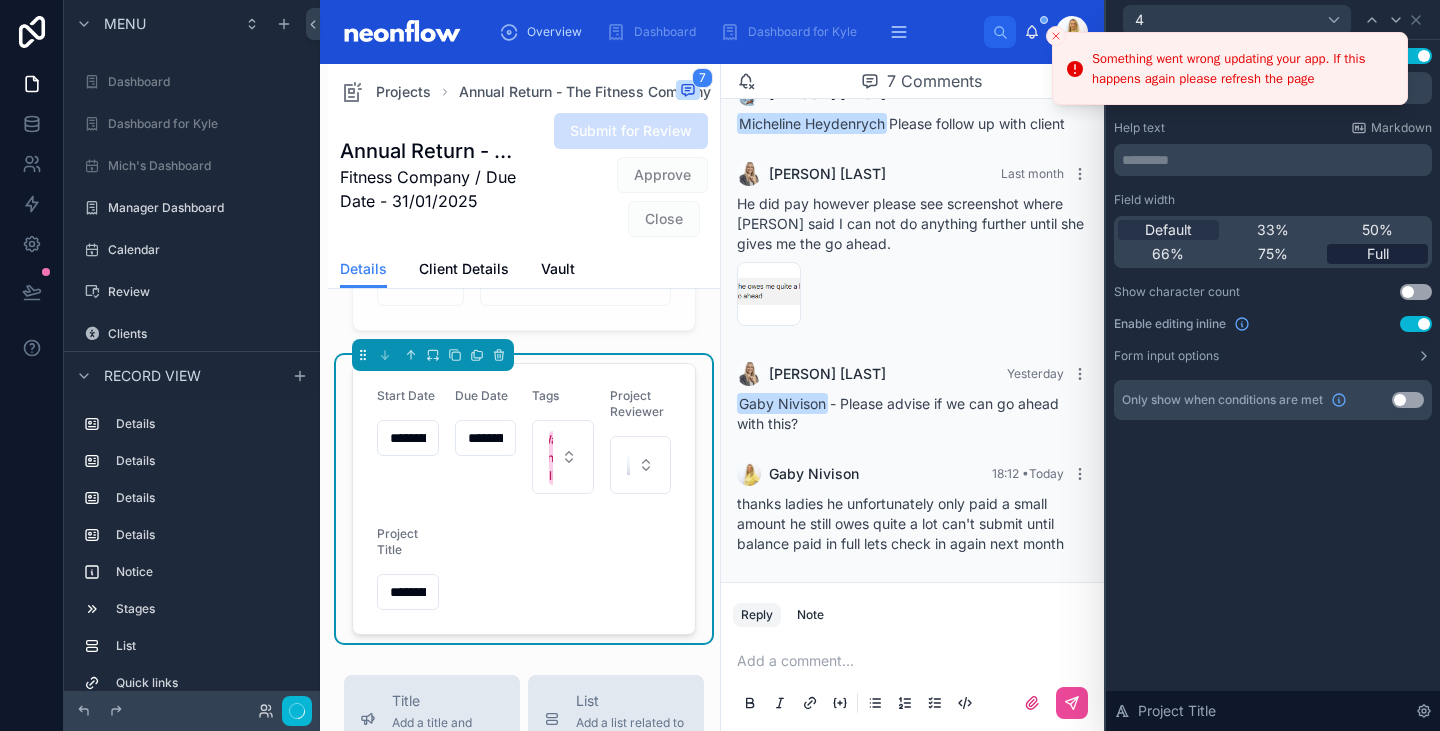 click on "Full" at bounding box center (1378, 254) 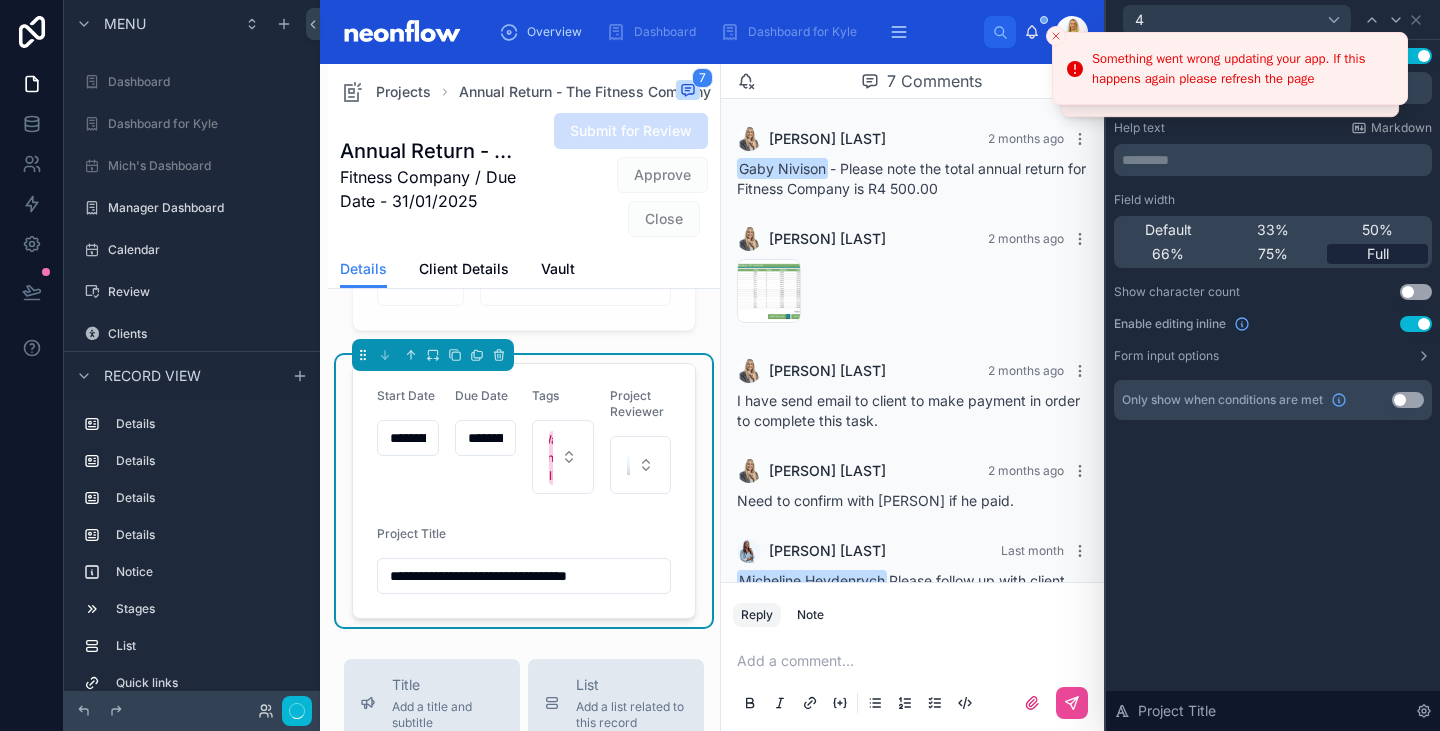 scroll, scrollTop: 457, scrollLeft: 0, axis: vertical 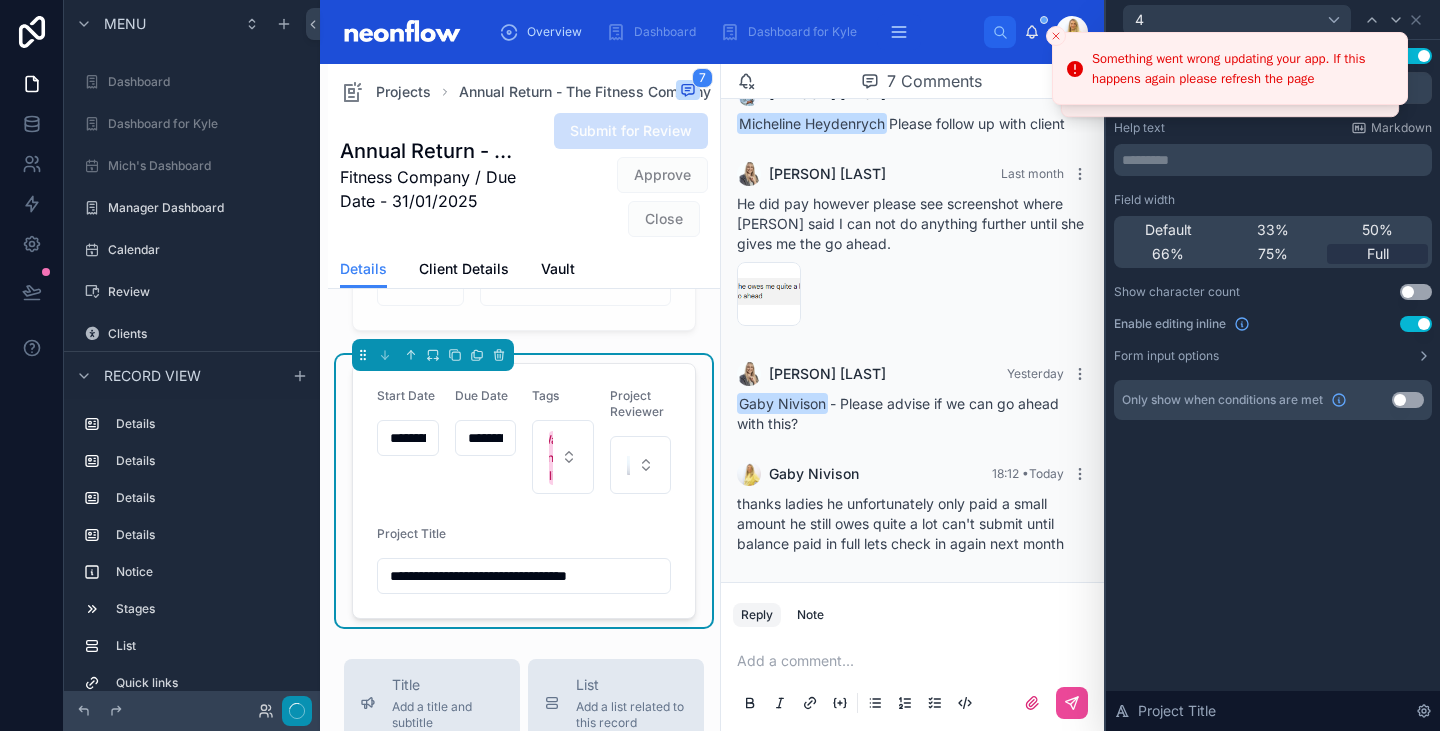 click 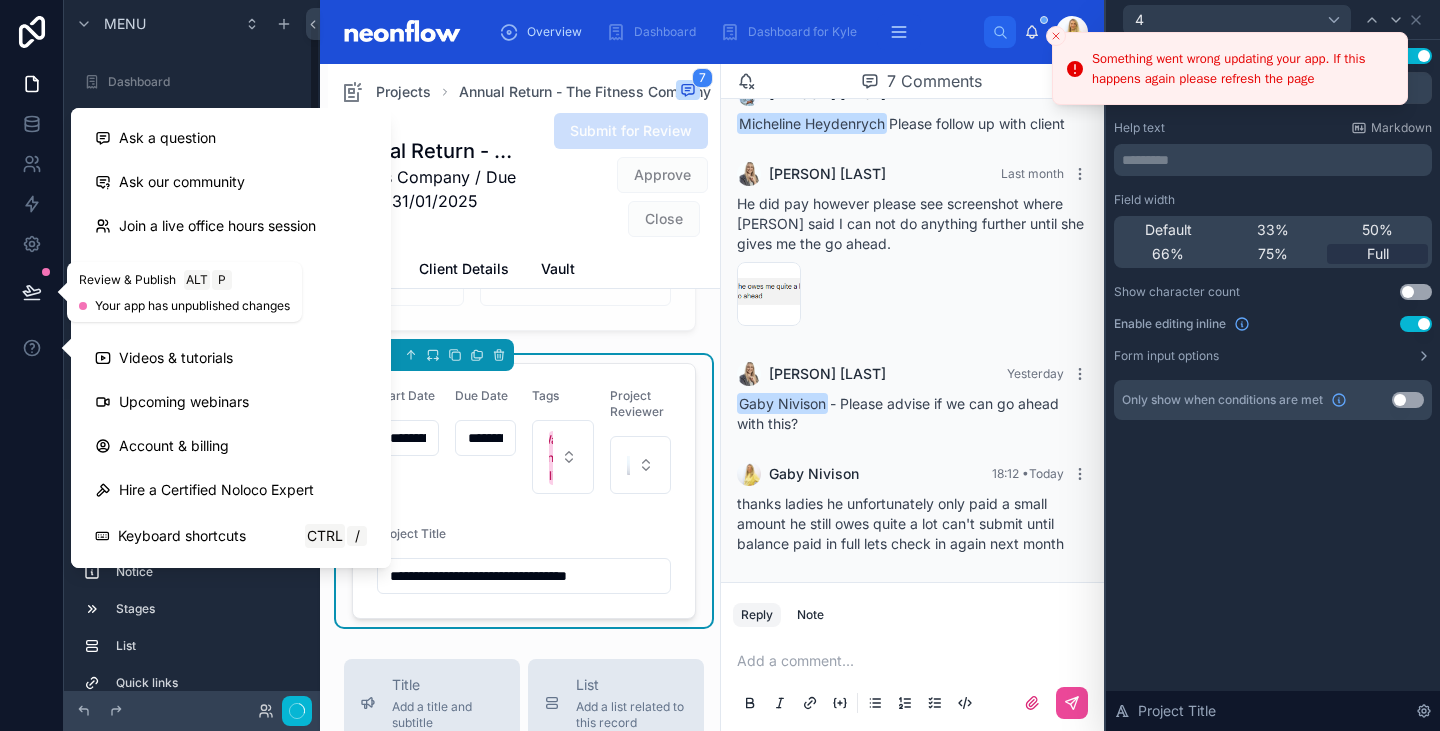 click 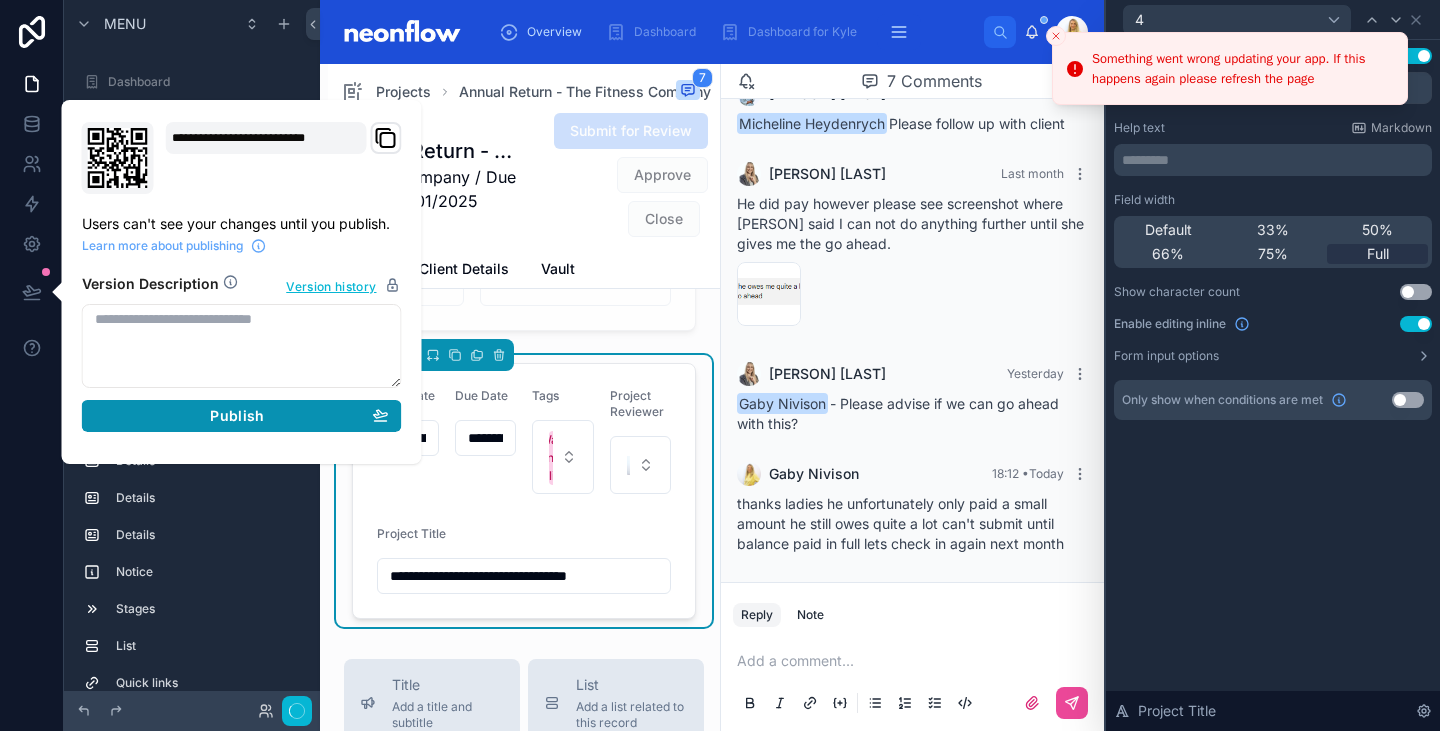 click on "Publish" at bounding box center (242, 416) 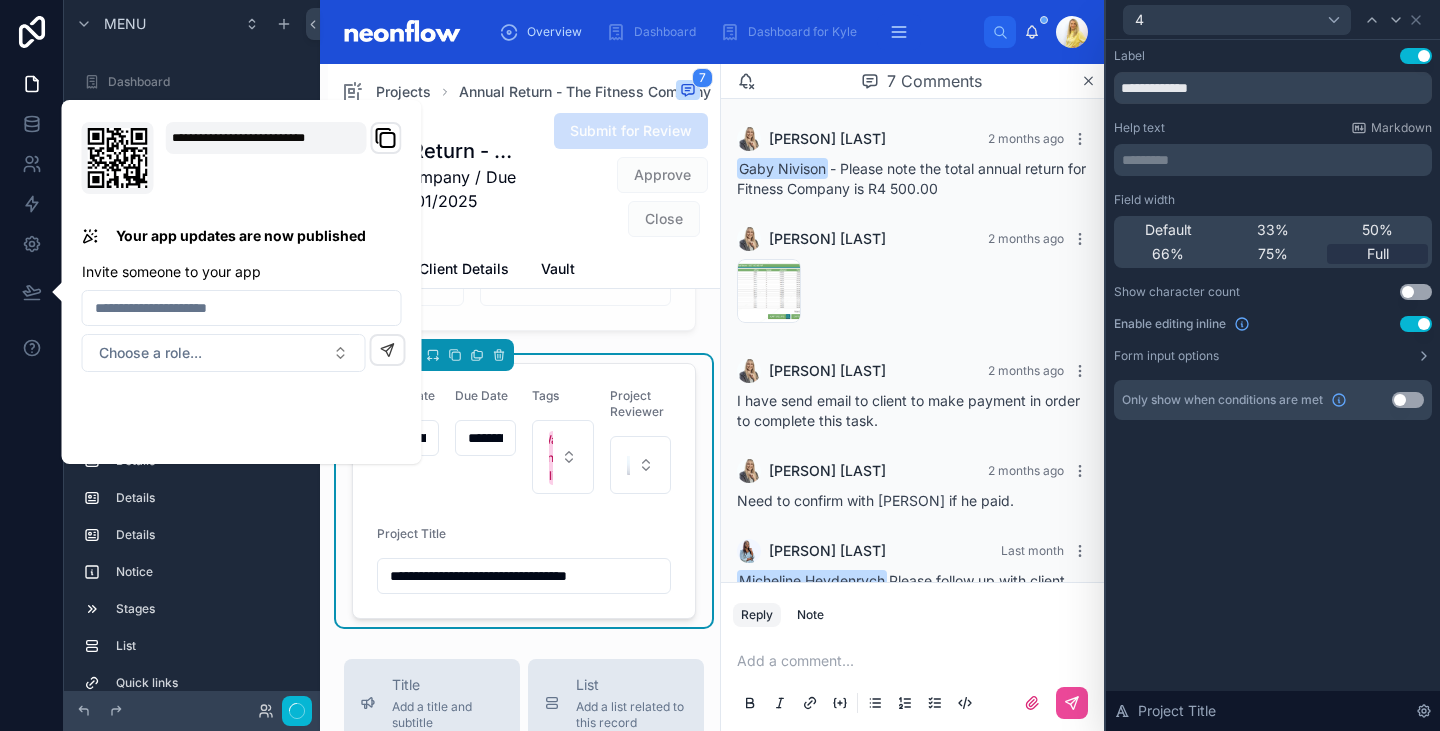 scroll, scrollTop: 457, scrollLeft: 0, axis: vertical 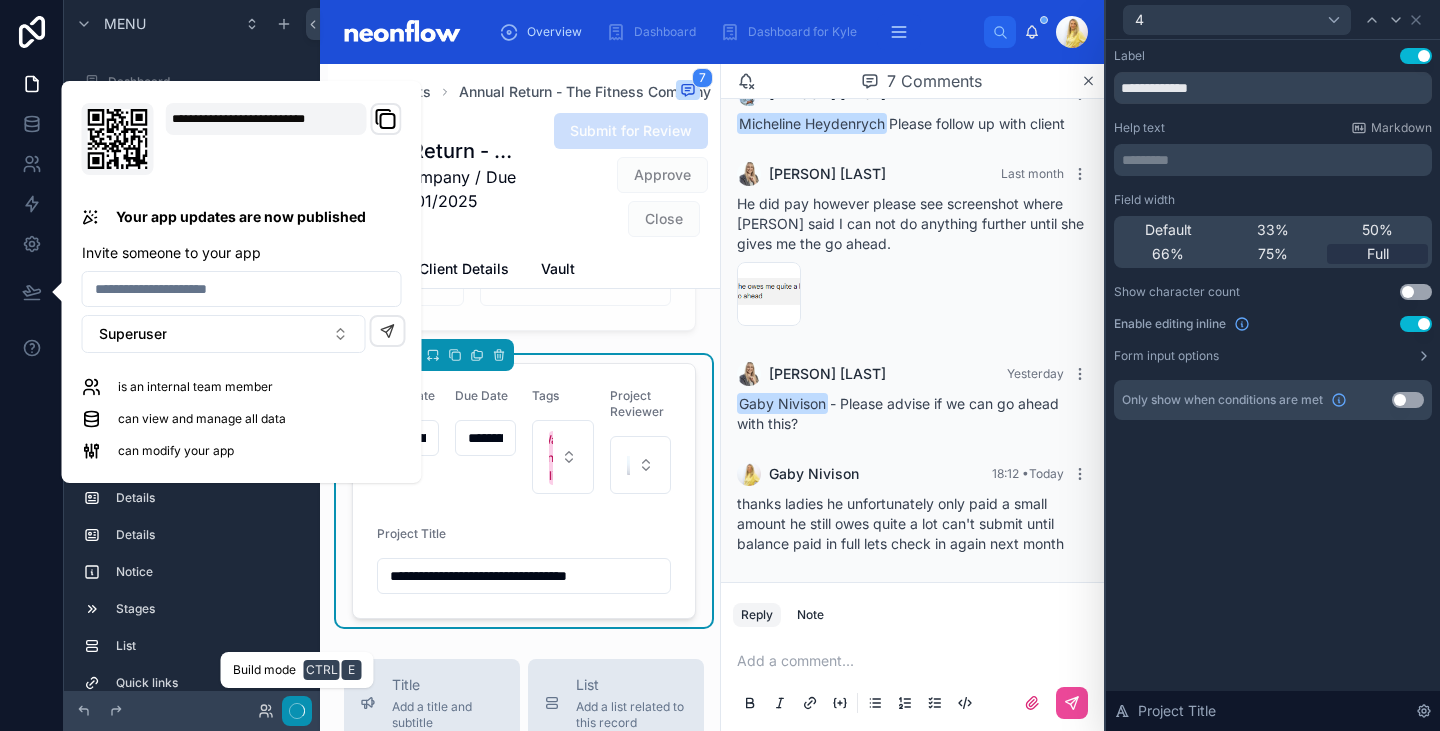 click at bounding box center (297, 711) 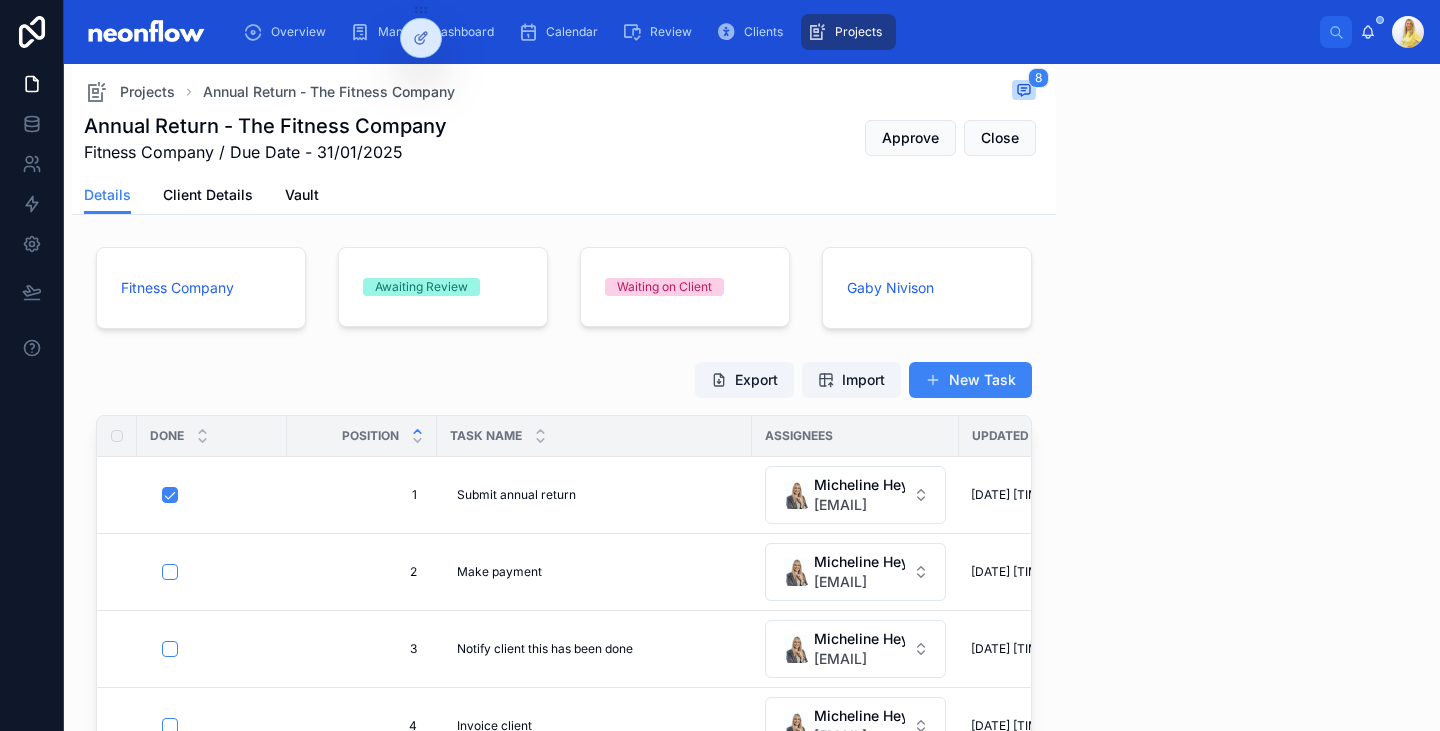 scroll, scrollTop: 0, scrollLeft: 0, axis: both 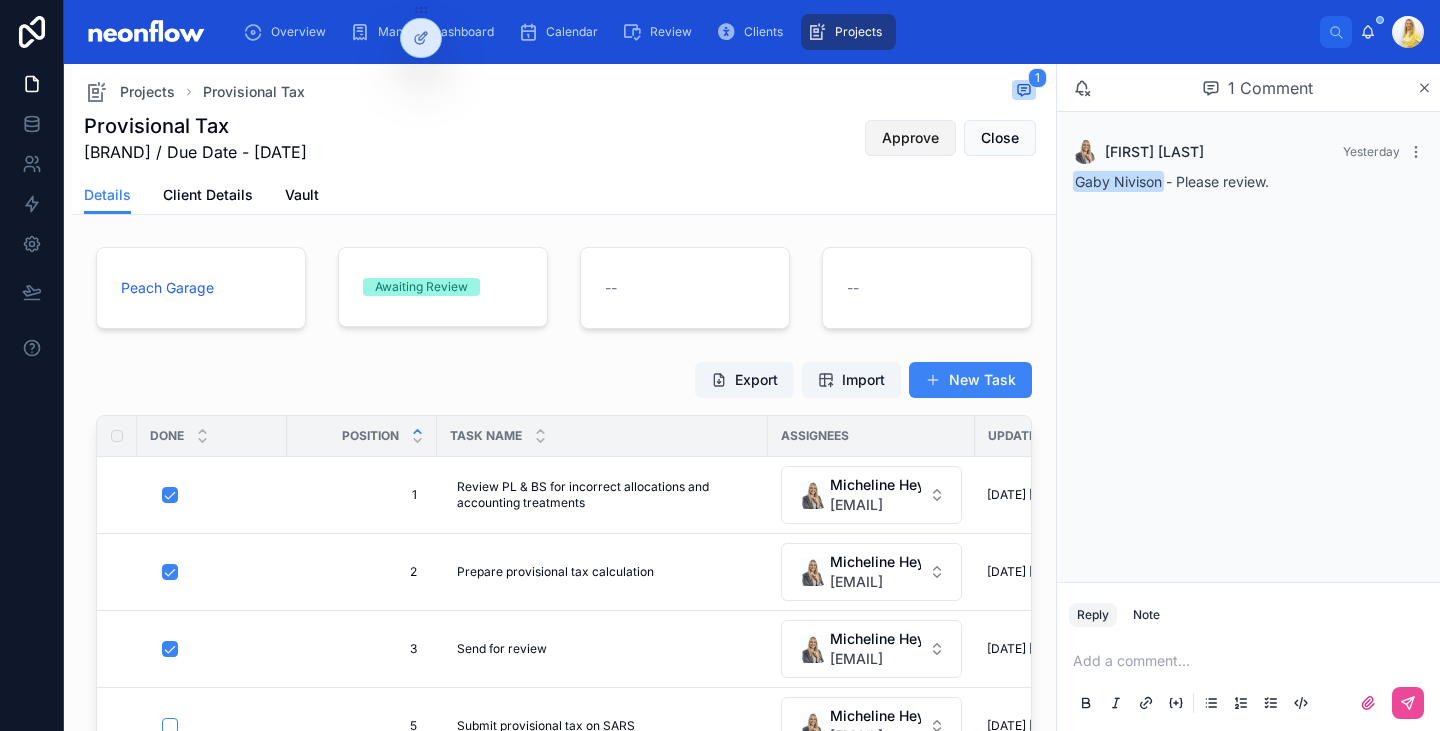 click on "Approve" at bounding box center [910, 138] 